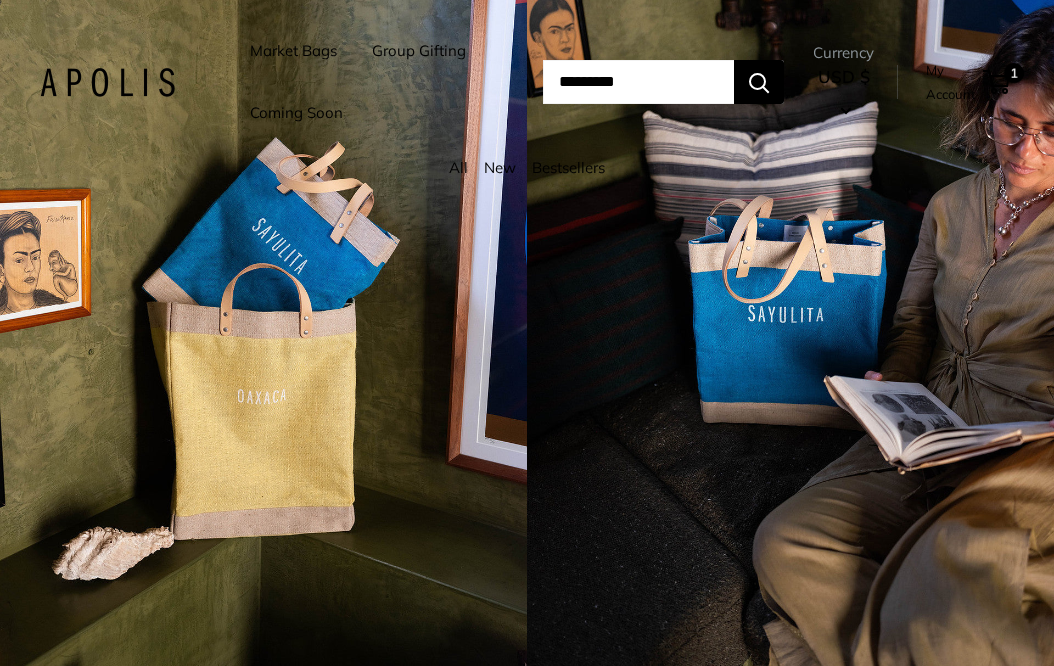 scroll, scrollTop: 0, scrollLeft: 0, axis: both 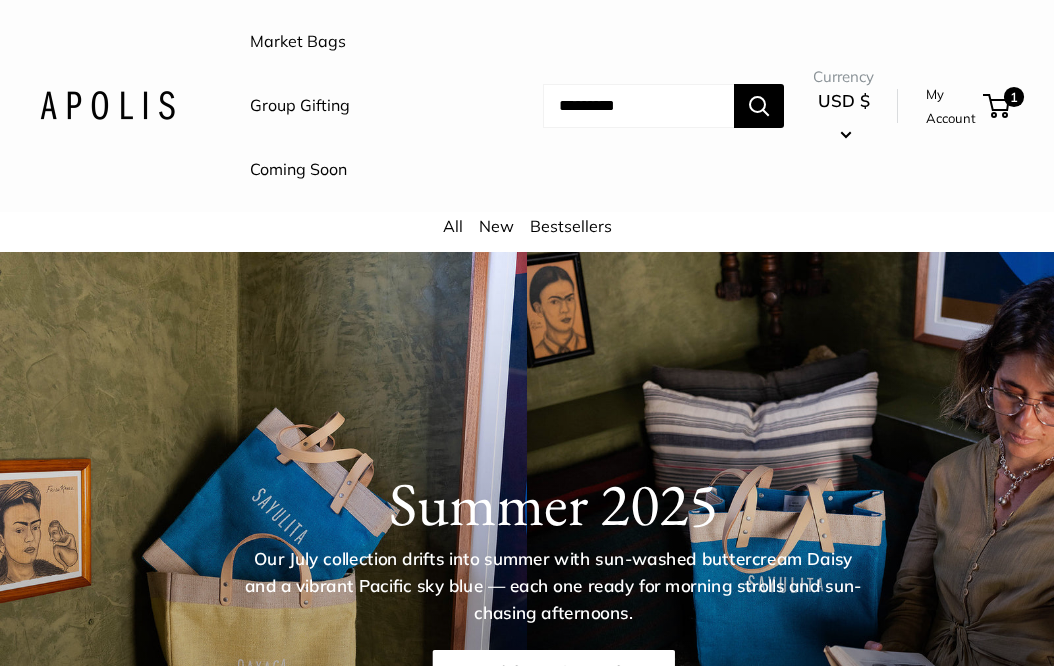 click on "Market Bags" at bounding box center (298, 42) 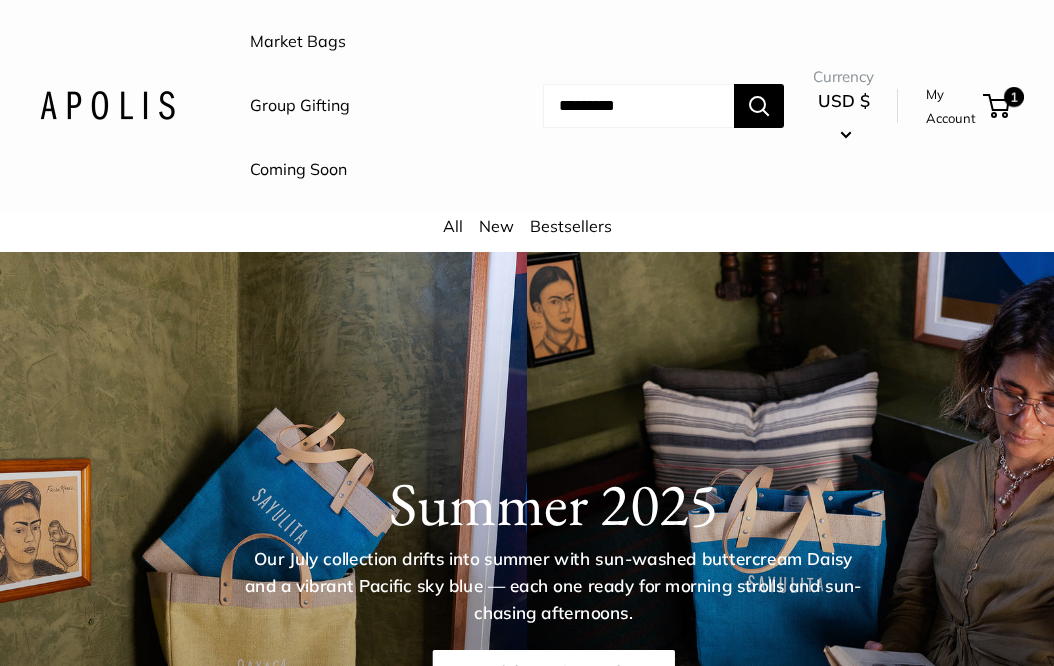 scroll, scrollTop: 0, scrollLeft: 0, axis: both 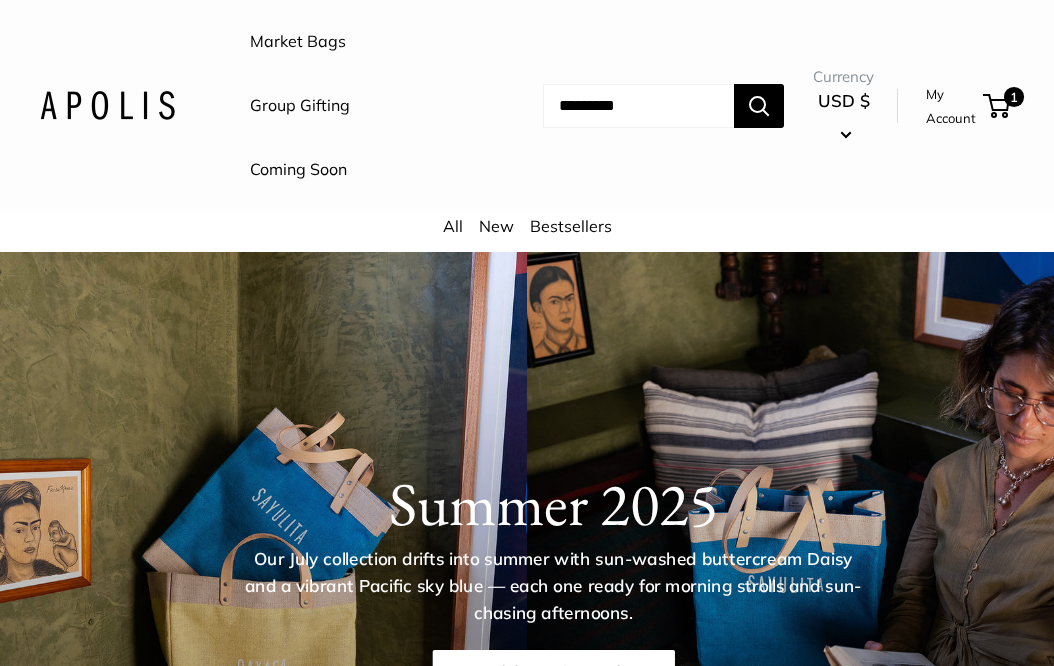 click on "Bestsellers" at bounding box center [571, 226] 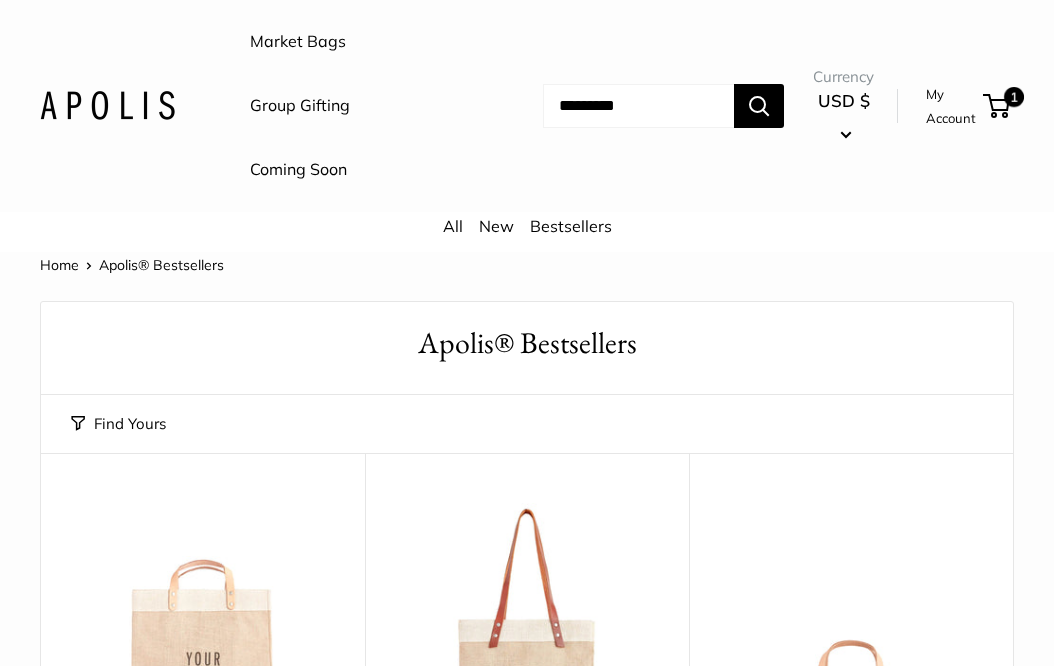 scroll, scrollTop: 0, scrollLeft: 0, axis: both 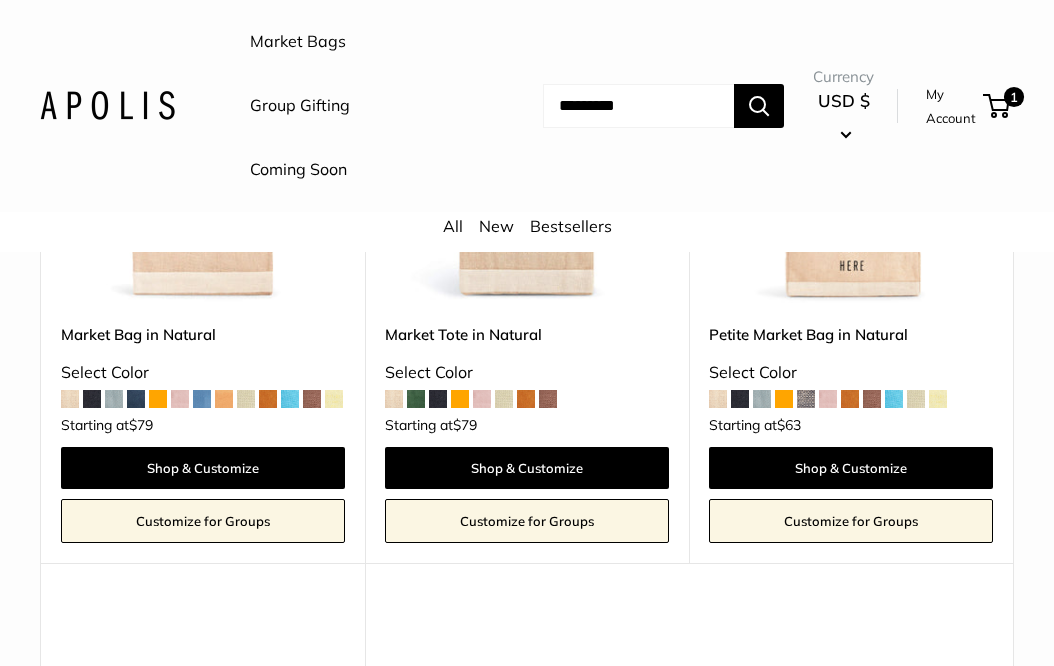 click at bounding box center (638, 106) 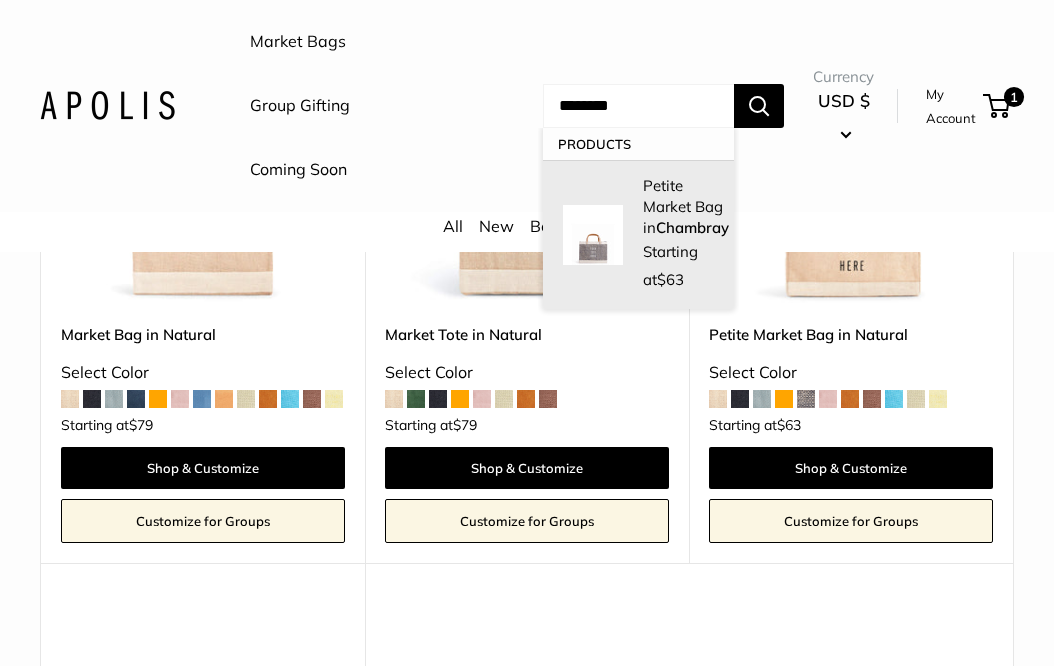 type on "********" 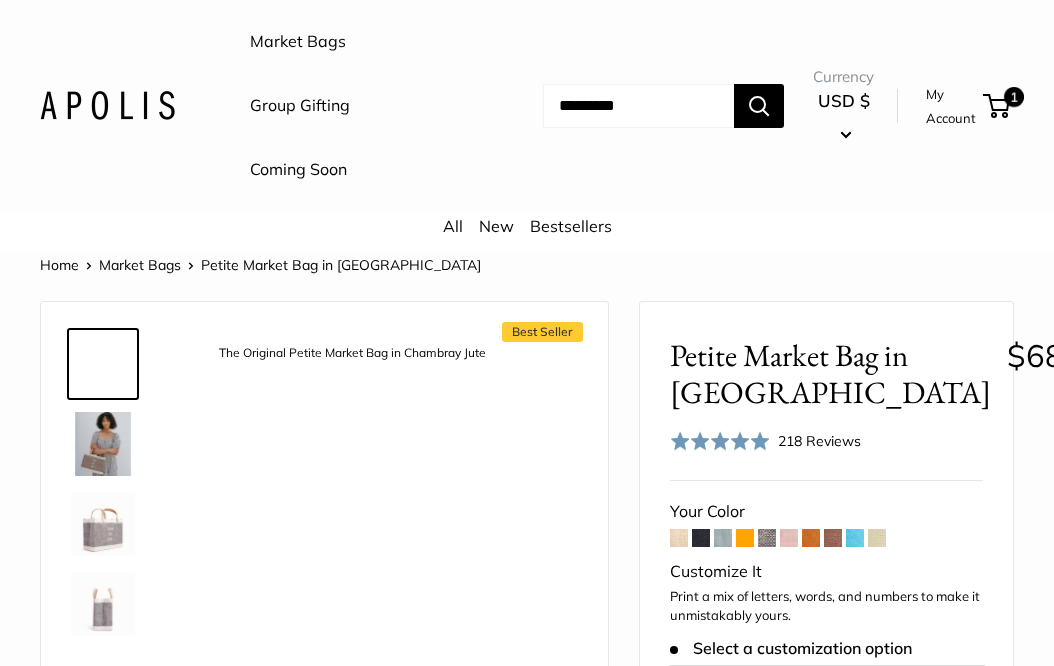 scroll, scrollTop: 0, scrollLeft: 0, axis: both 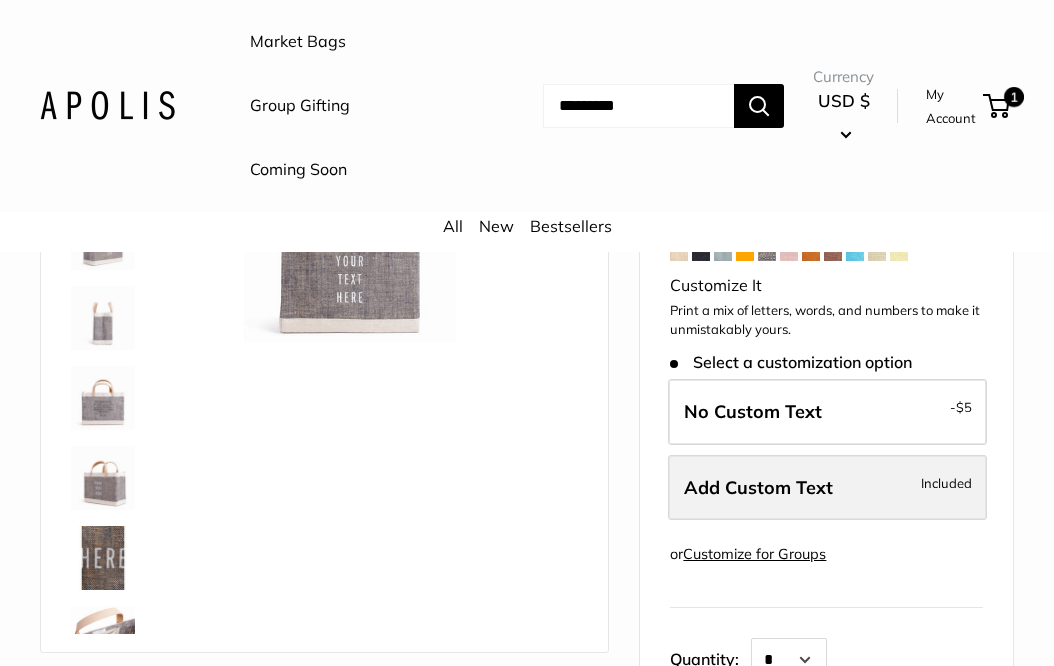 click on "Add Custom Text" at bounding box center [758, 487] 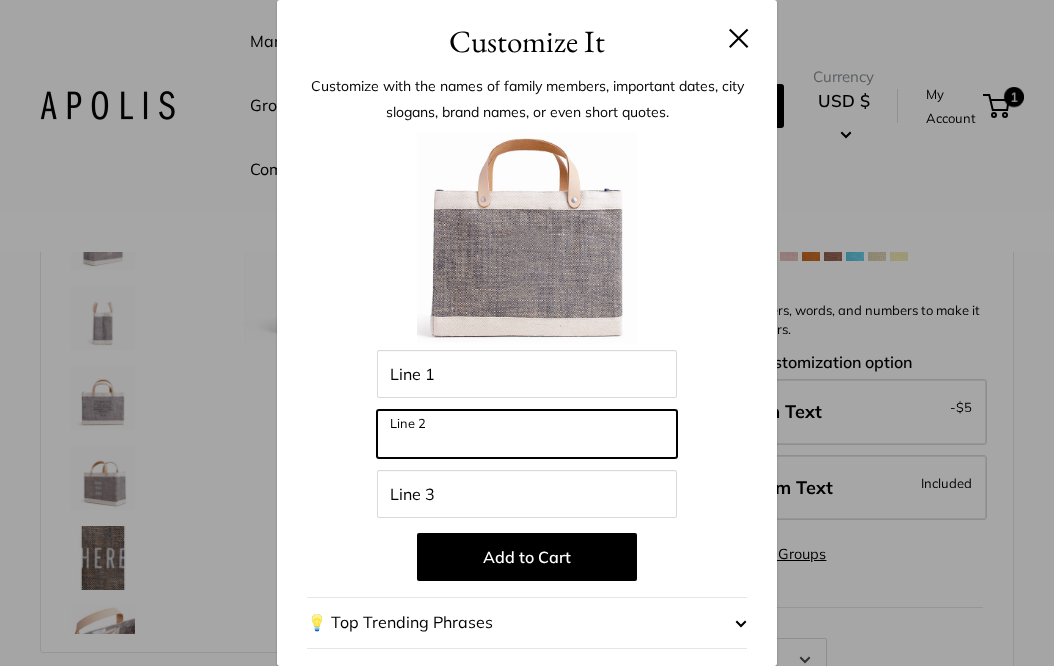 click on "Line 2" at bounding box center [527, 434] 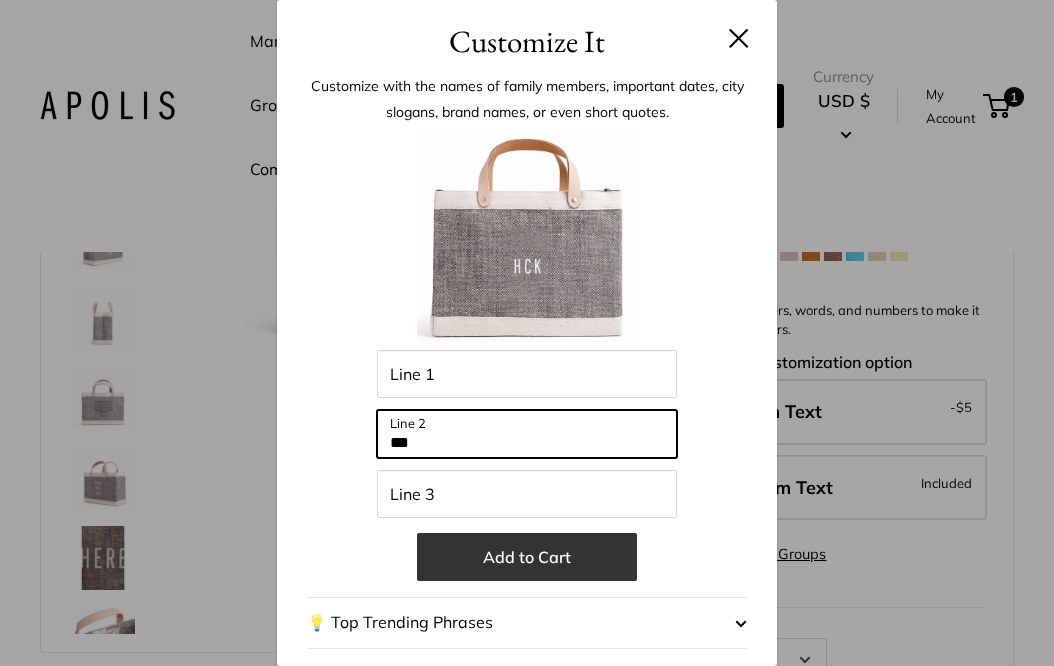 type on "***" 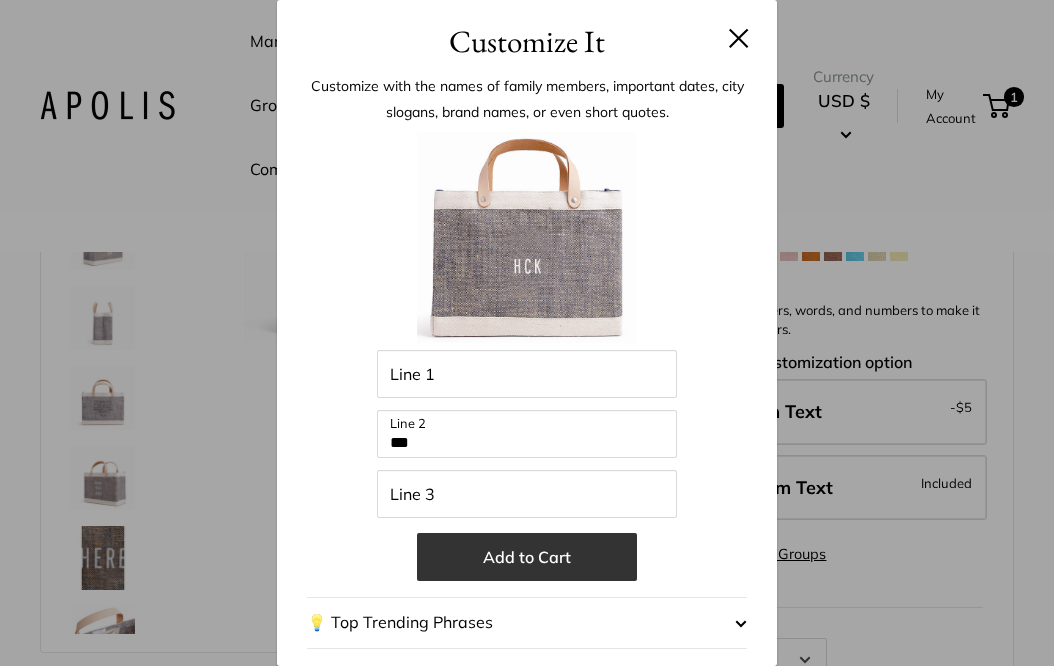 click on "Add to Cart" at bounding box center [527, 557] 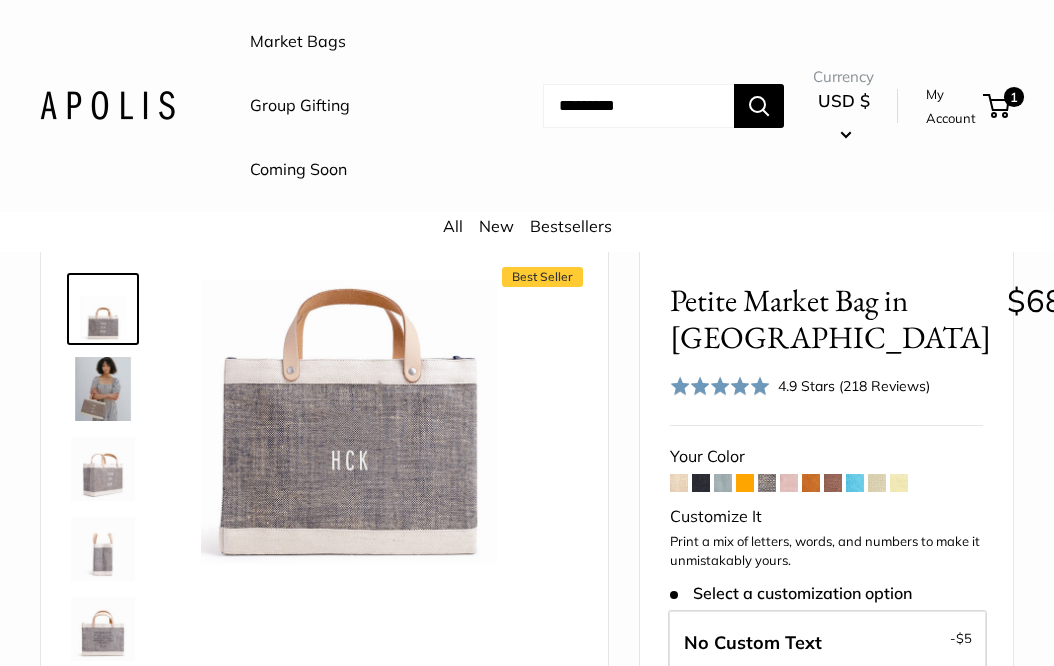 scroll, scrollTop: 0, scrollLeft: 0, axis: both 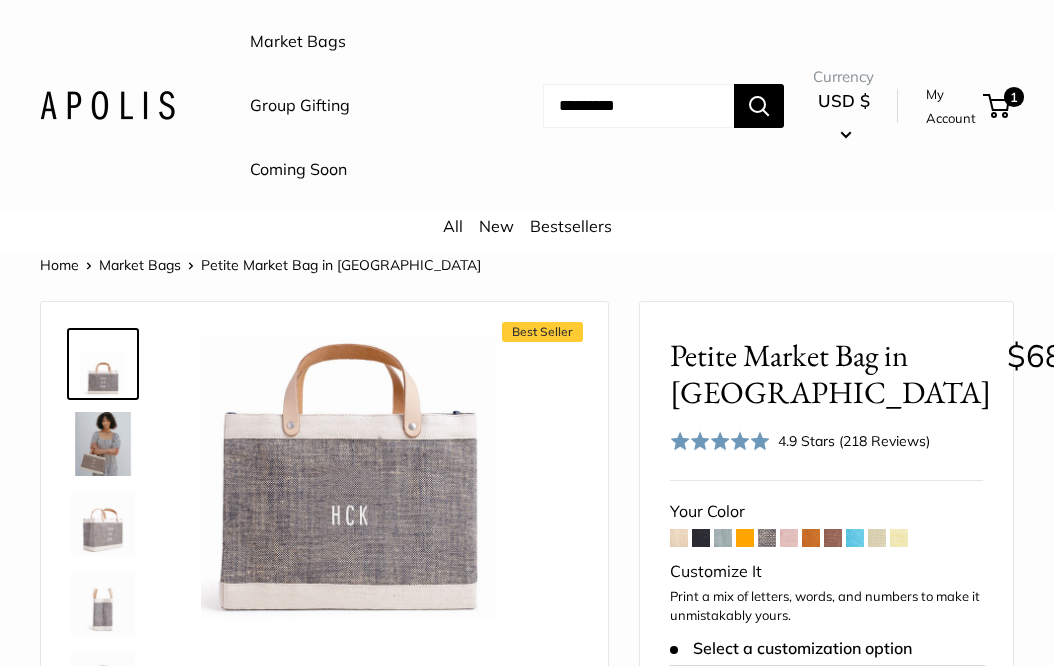 click on "Currency
USD $
AED د.إ
AFN ؋
ALL L
AMD դր.
ANG ƒ
AUD $
1" at bounding box center [899, 106] 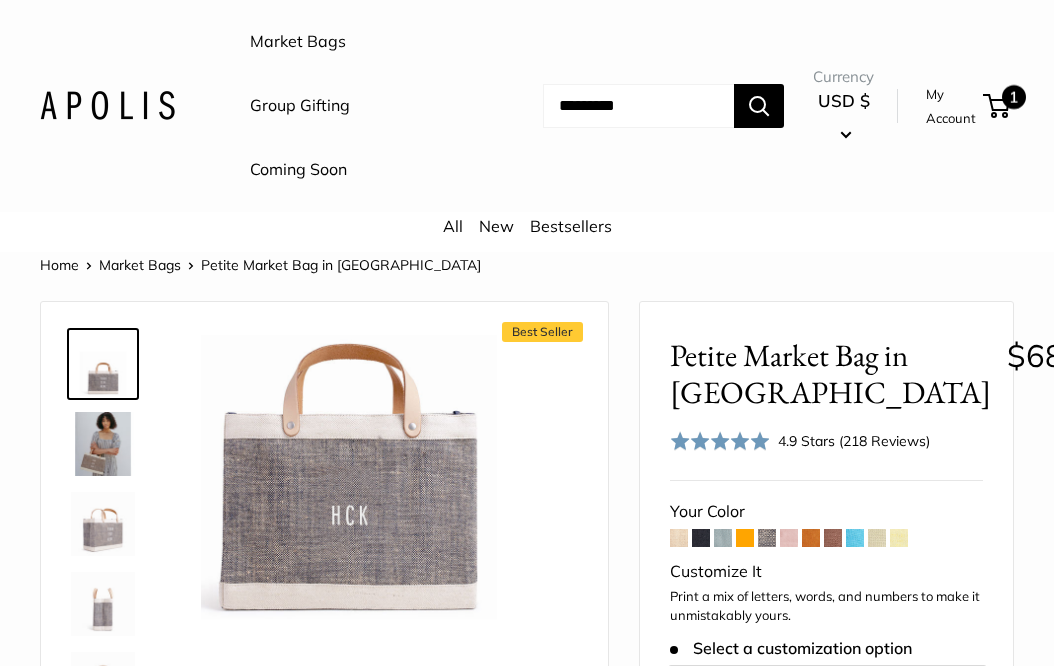 click on "1" at bounding box center [996, 106] 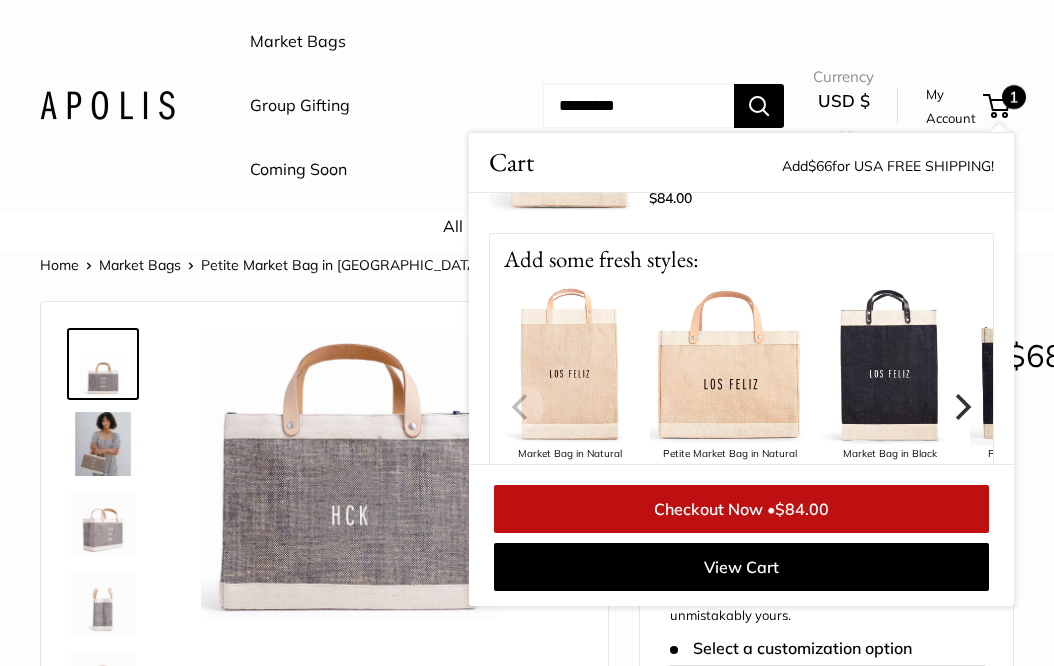 scroll, scrollTop: 0, scrollLeft: 0, axis: both 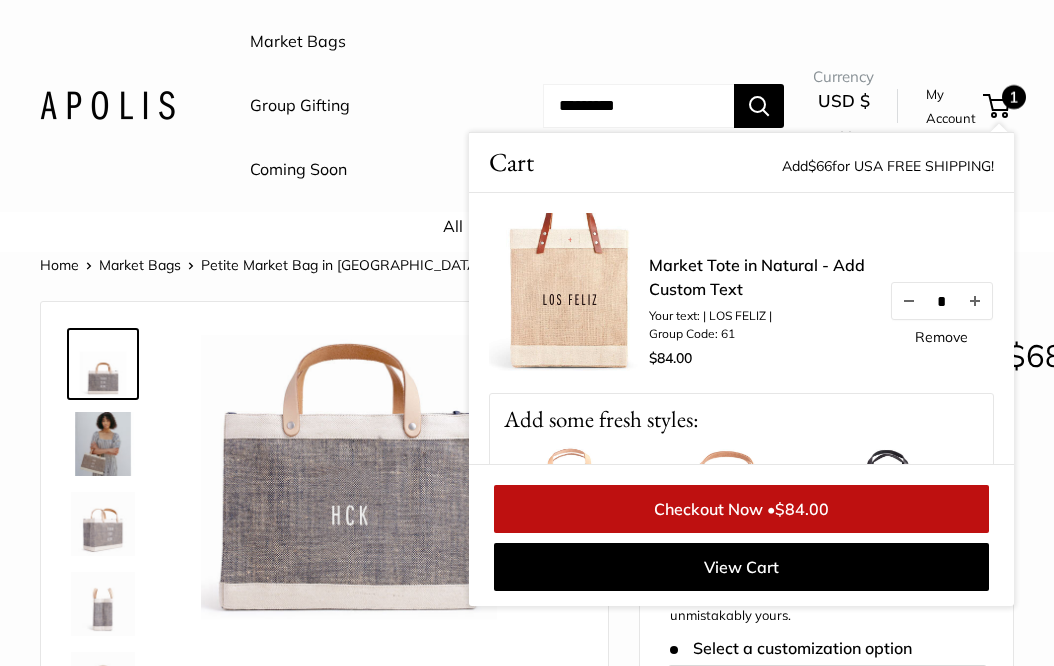 click on "Remove" at bounding box center (941, 337) 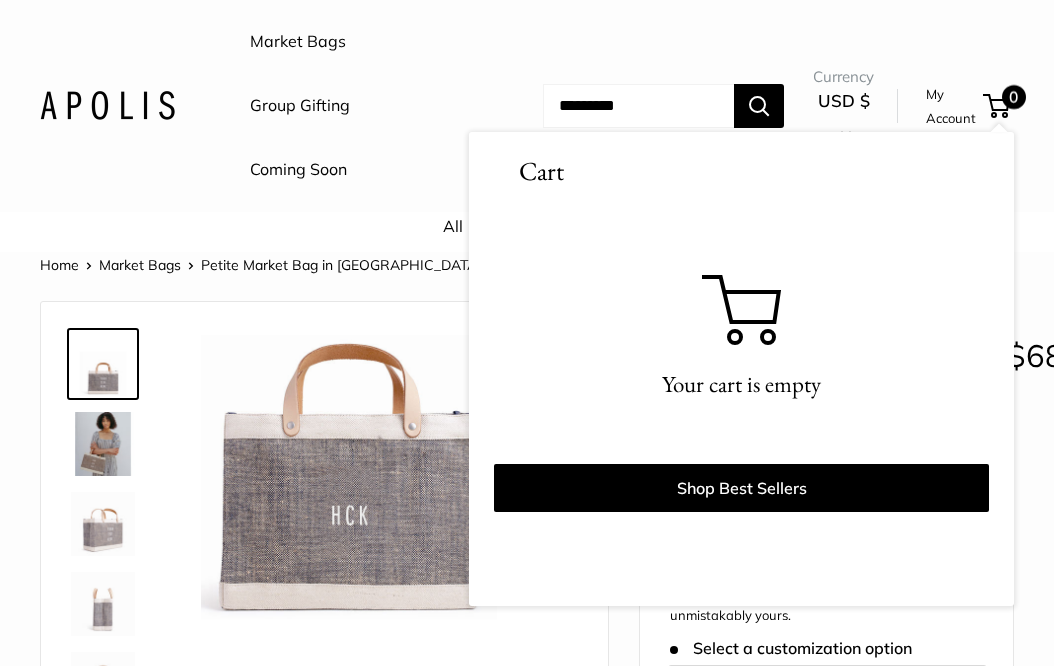 click on "Home
Market Bags
Petite Market Bag in Chambray" at bounding box center (527, 265) 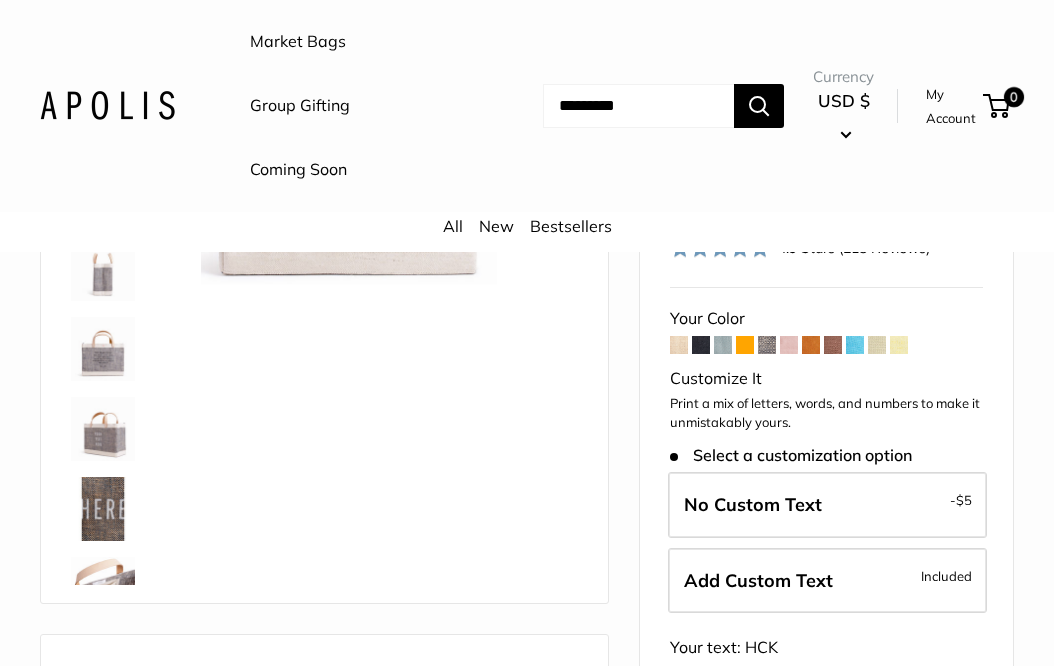 scroll, scrollTop: 0, scrollLeft: 0, axis: both 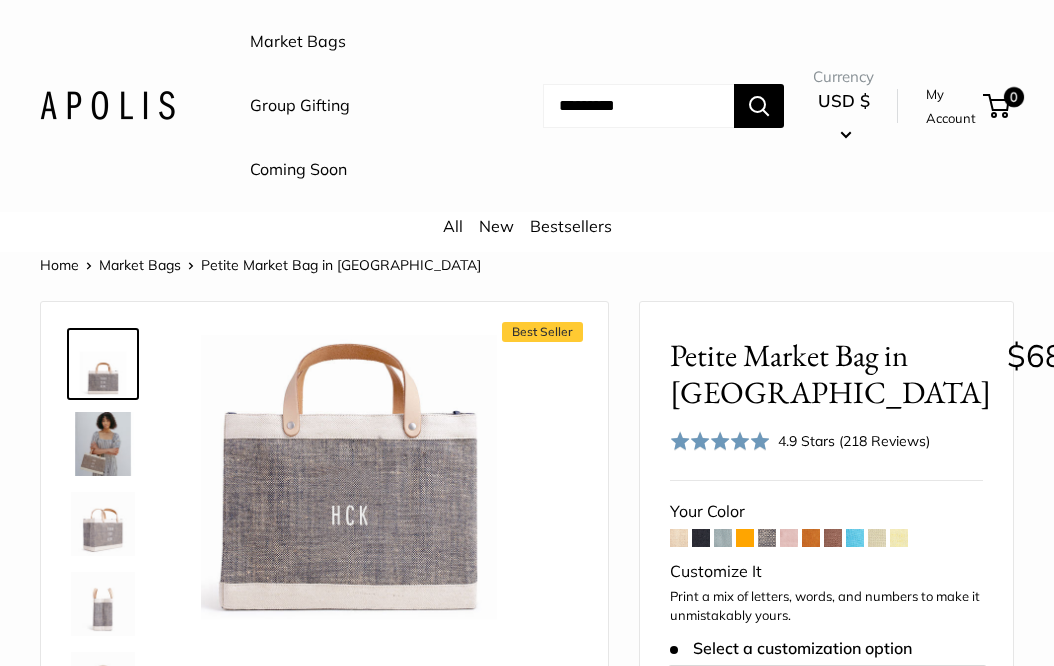 click on "Petite Market Bag in Chambray
$68
Rated 4.9 out of 5
4.9 Stars (218 Reviews)
Click to go to reviews
Customizable Text Short Handle Save  $-68
$68
/
& USA Free Shipping  $150 +
Your Color" at bounding box center [826, 939] 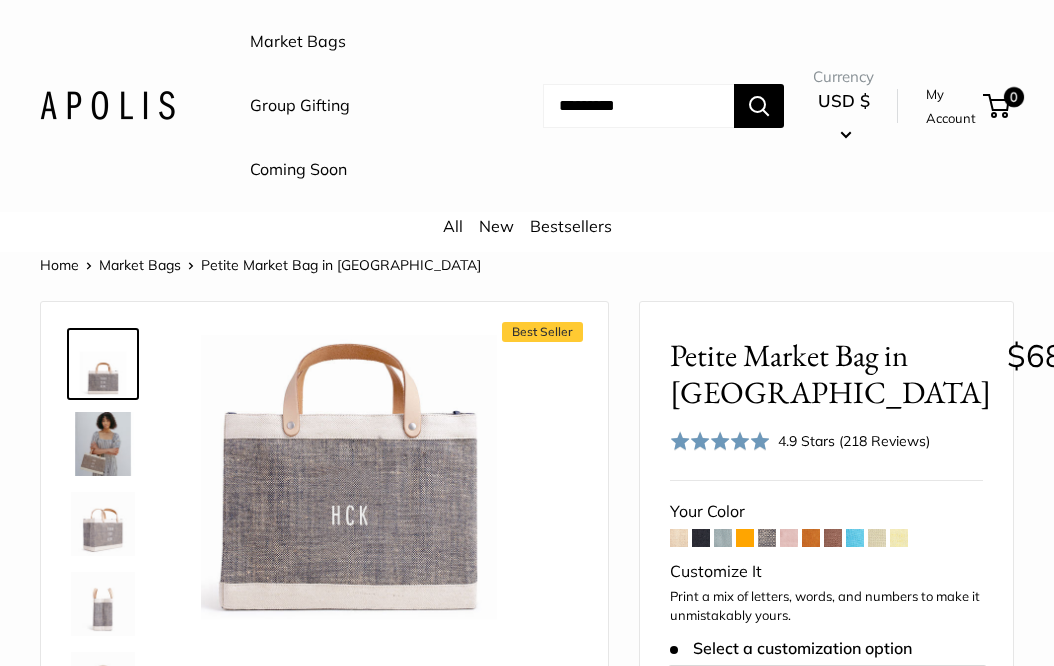 scroll, scrollTop: 204, scrollLeft: 0, axis: vertical 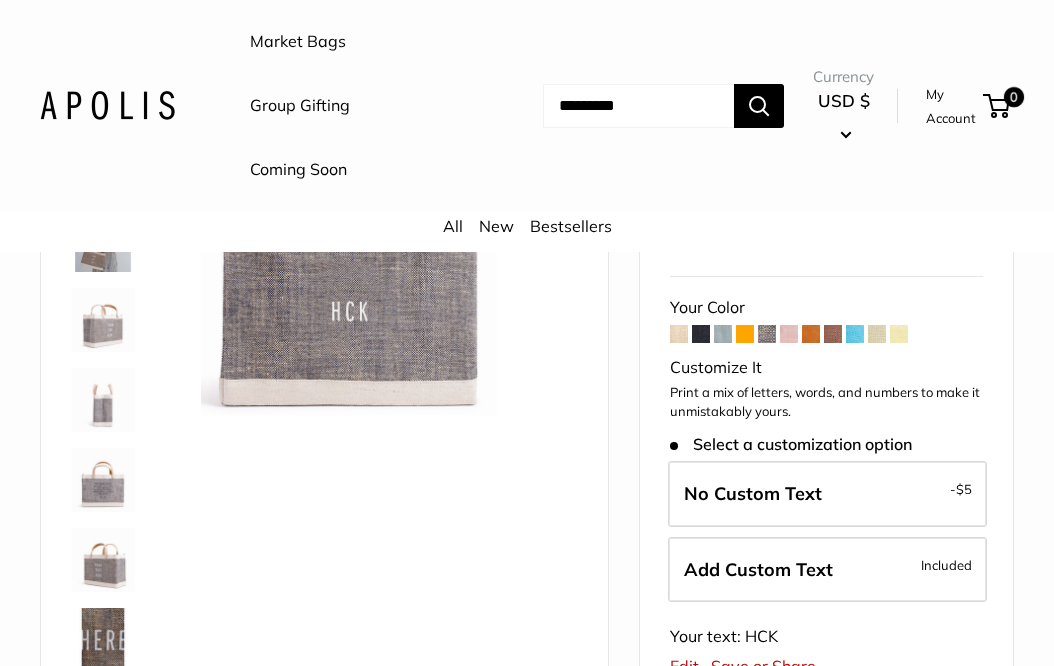 click at bounding box center (899, 334) 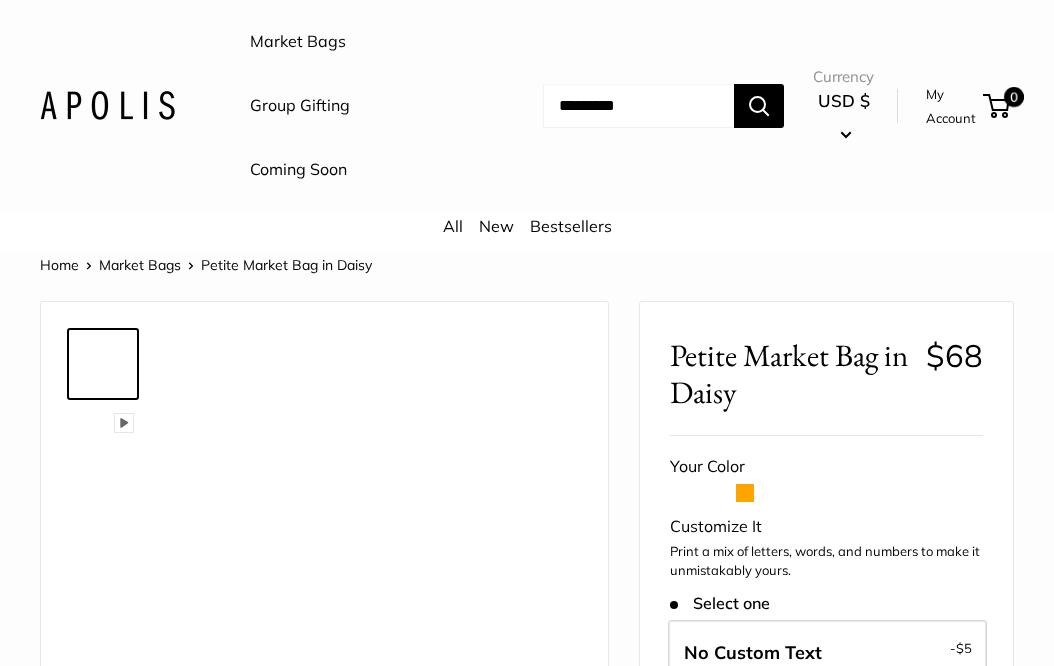 scroll, scrollTop: 0, scrollLeft: 0, axis: both 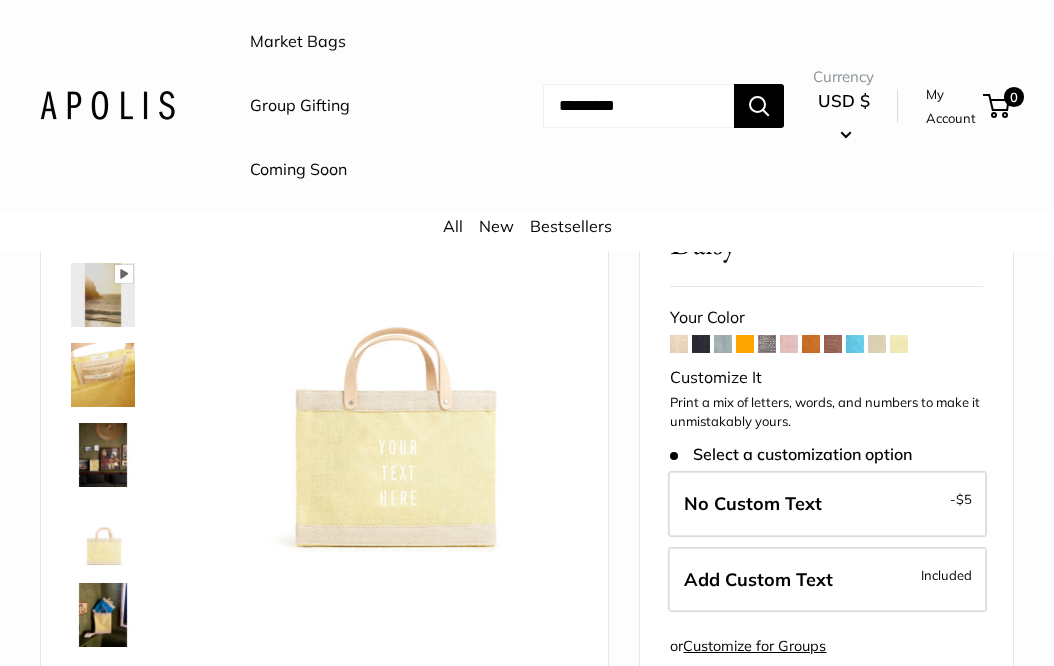 click at bounding box center [877, 344] 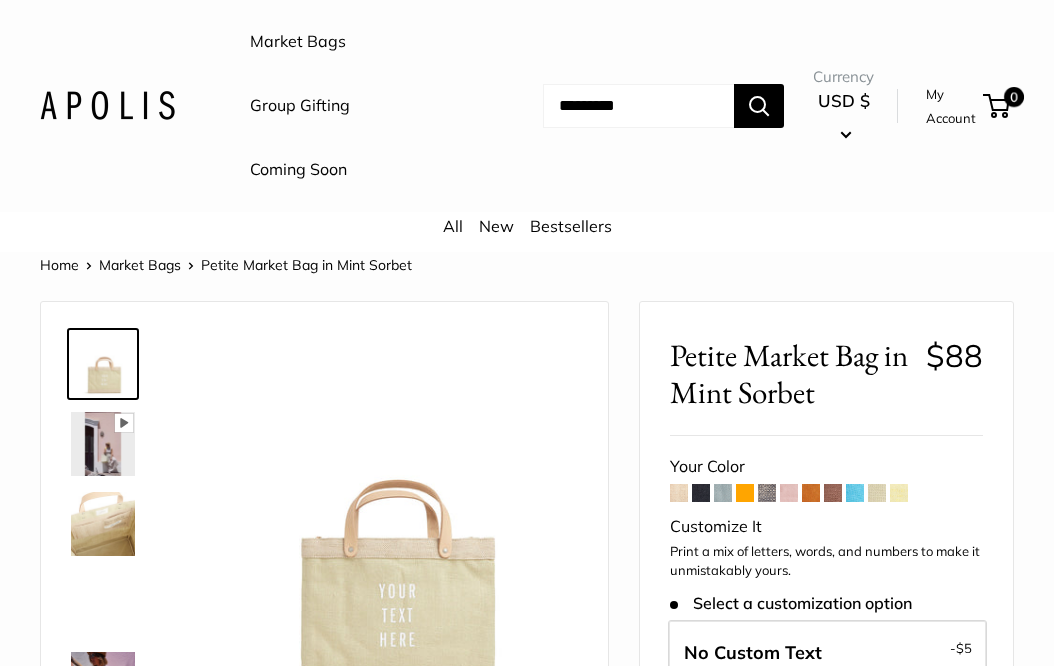 scroll, scrollTop: 0, scrollLeft: 0, axis: both 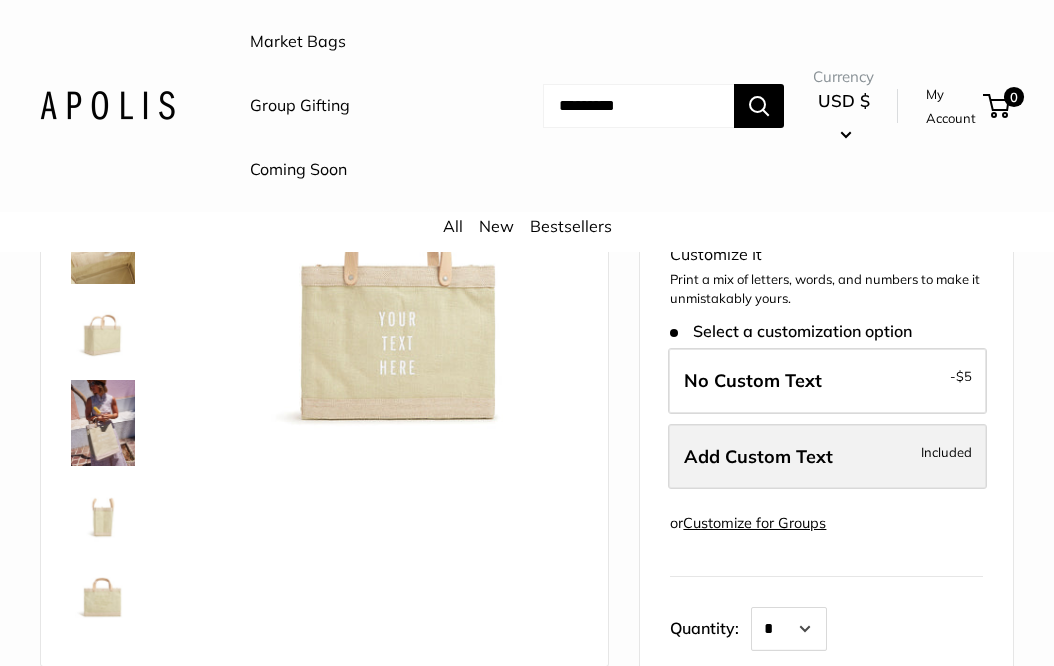 click on "Add Custom Text
Included" at bounding box center [827, 457] 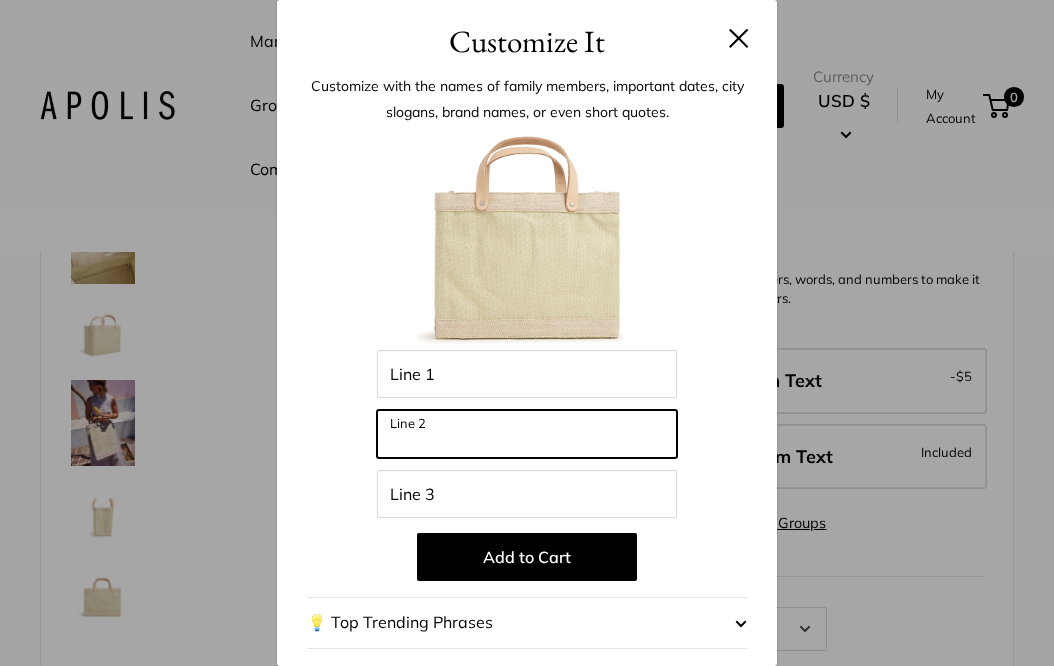 click on "Line 2" at bounding box center [527, 434] 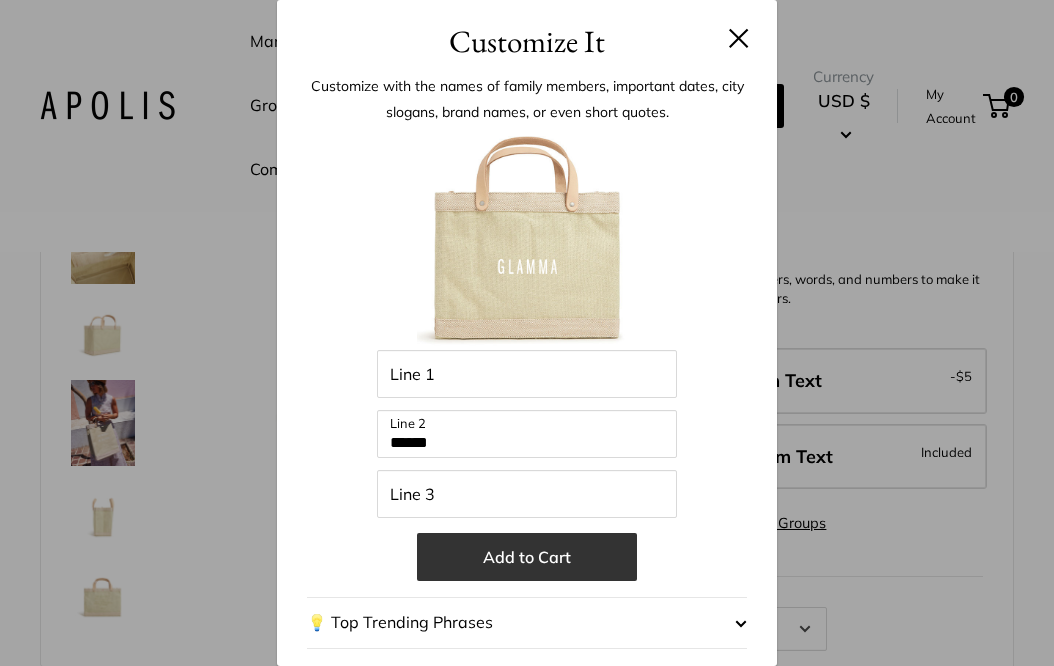 click on "Add to Cart" at bounding box center (527, 557) 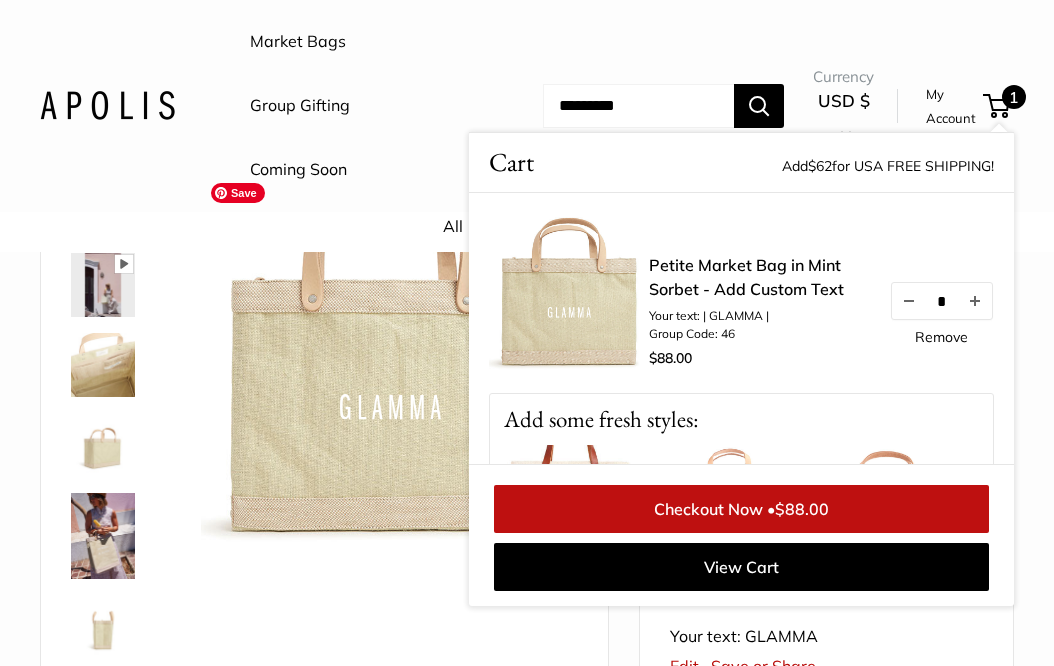 scroll, scrollTop: 158, scrollLeft: 0, axis: vertical 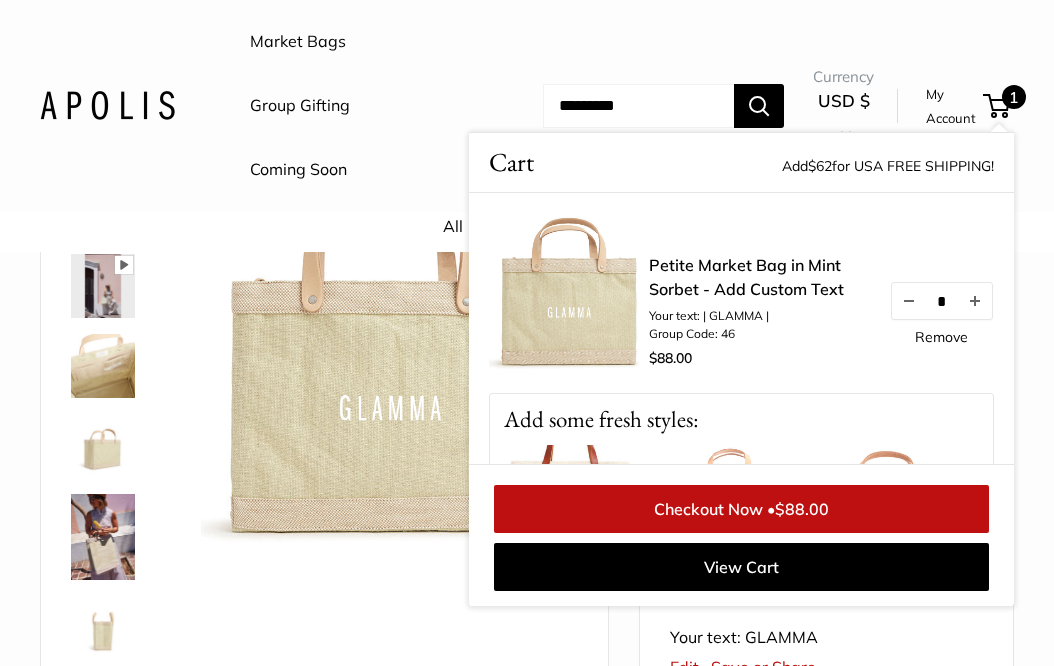 click on "$88.00" at bounding box center (802, 509) 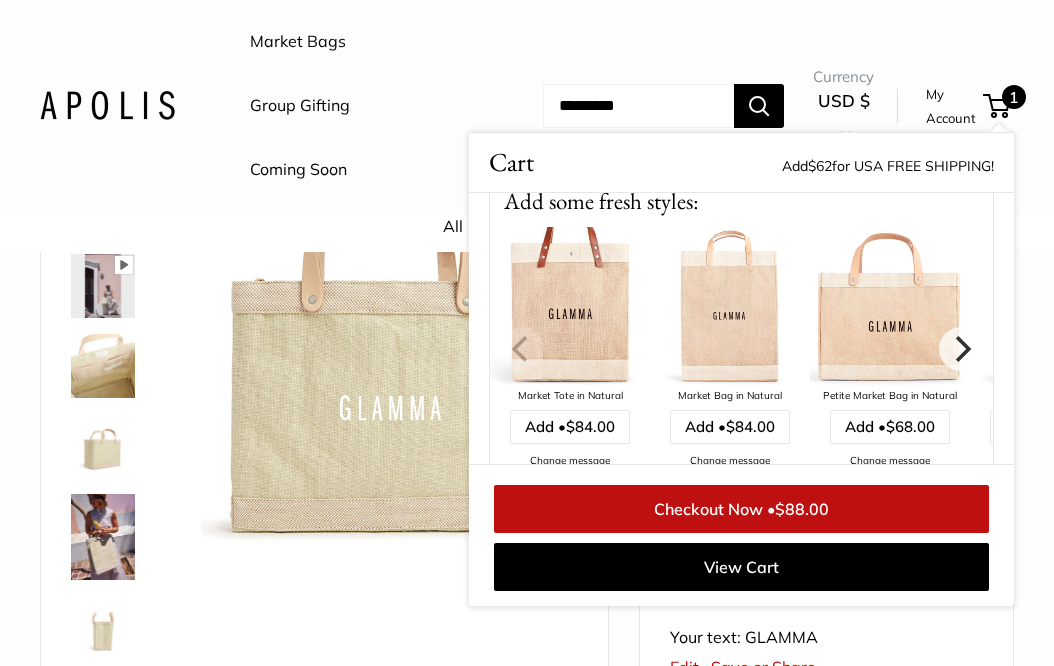 scroll, scrollTop: 0, scrollLeft: 0, axis: both 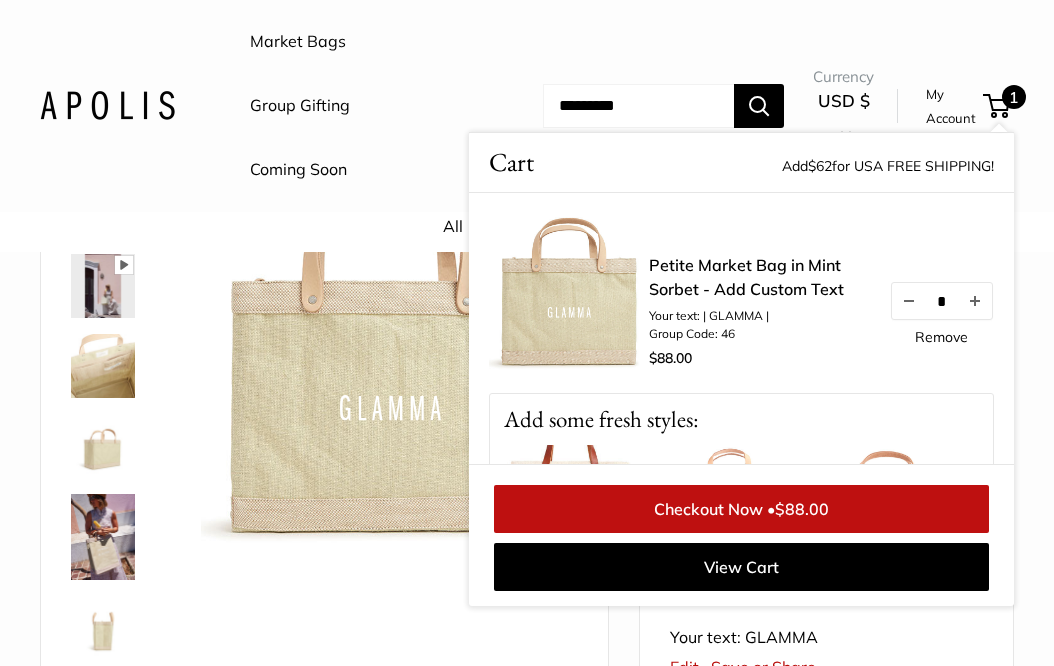 click on "All      New      Bestsellers" at bounding box center (527, 232) 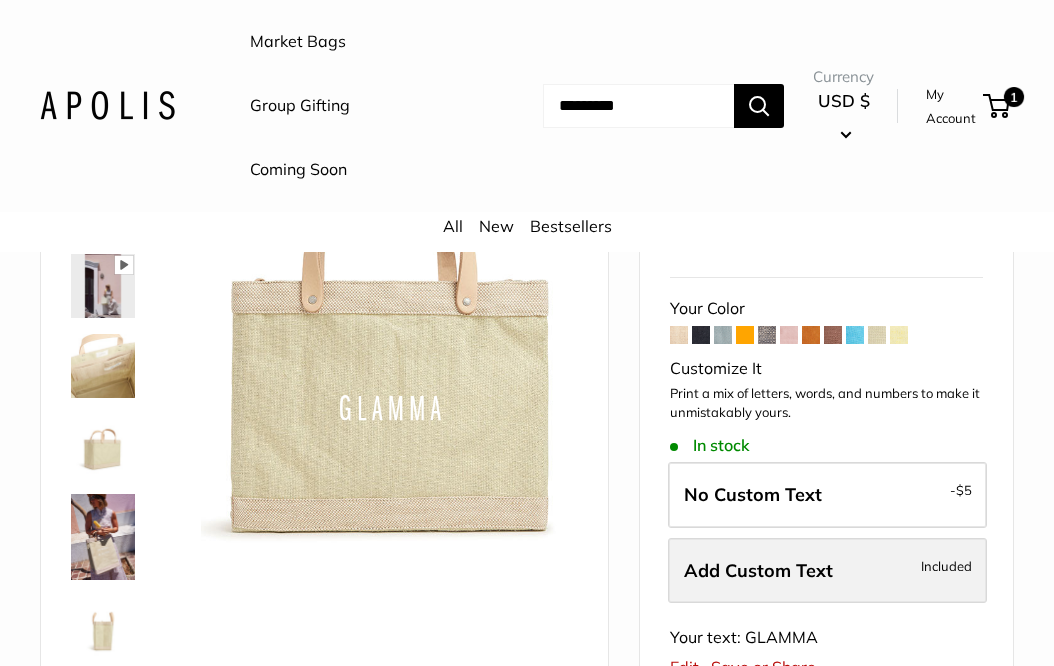click on "Add Custom Text" at bounding box center (758, 570) 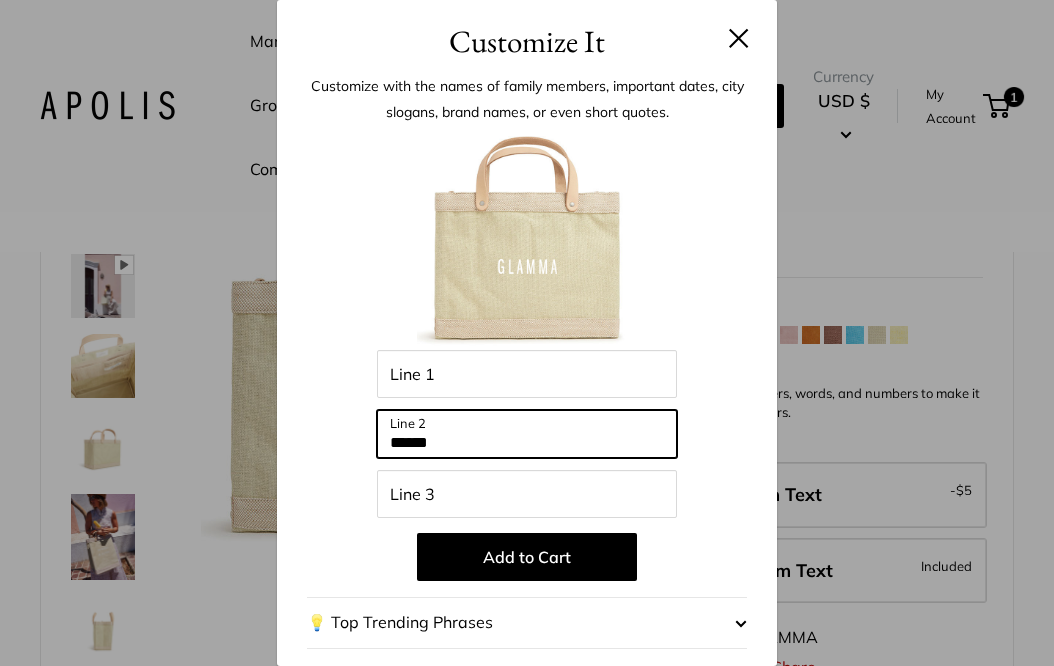 click on "******" at bounding box center [527, 434] 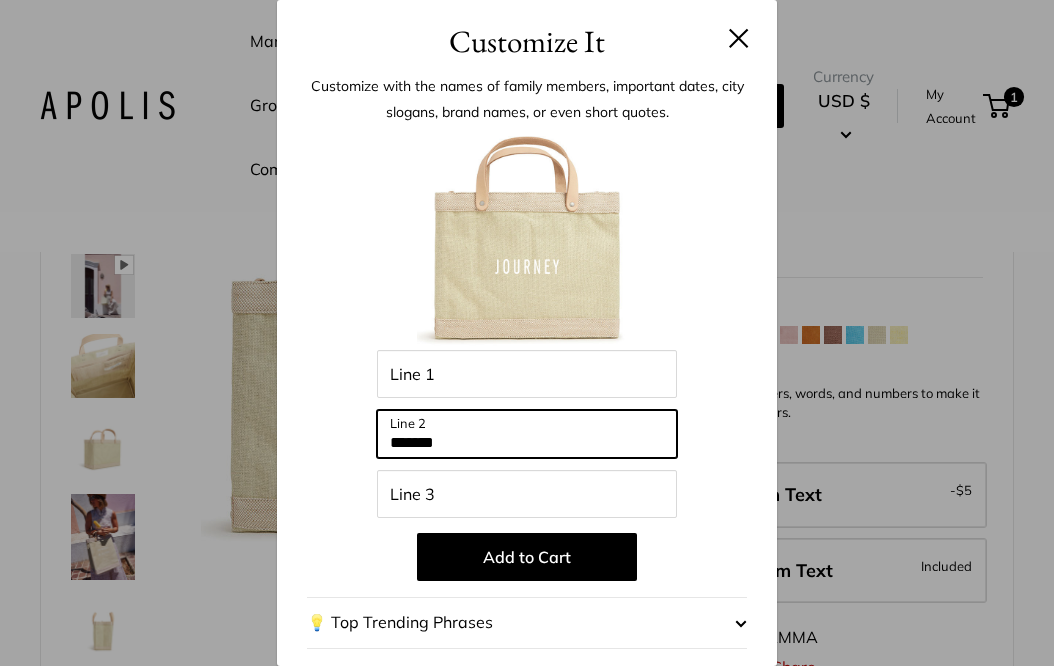 type on "*******" 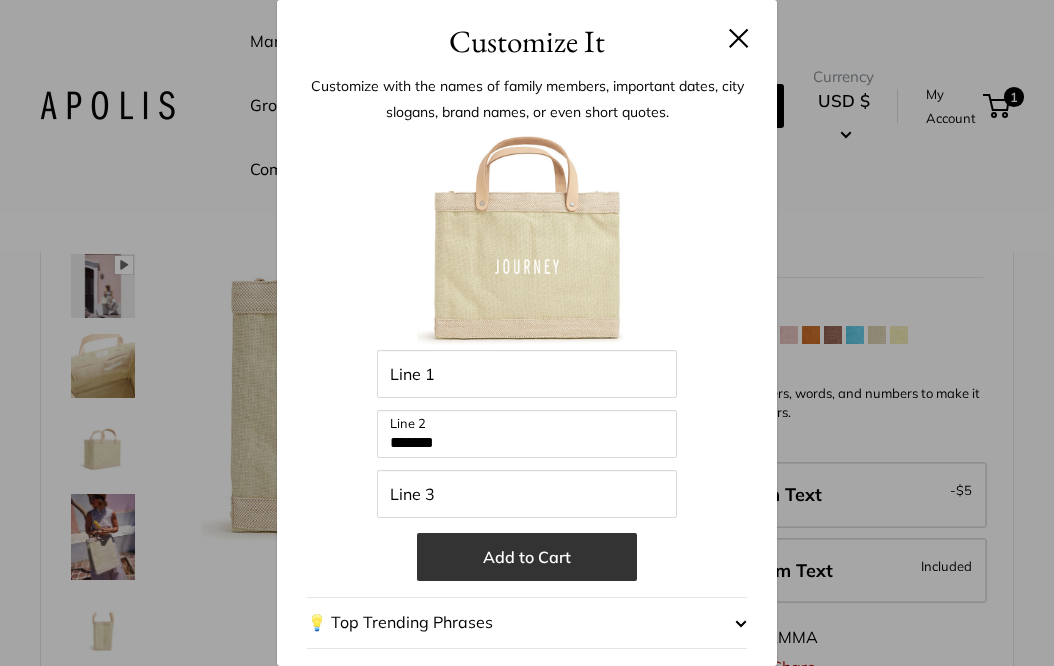 click on "Add to Cart" at bounding box center (527, 557) 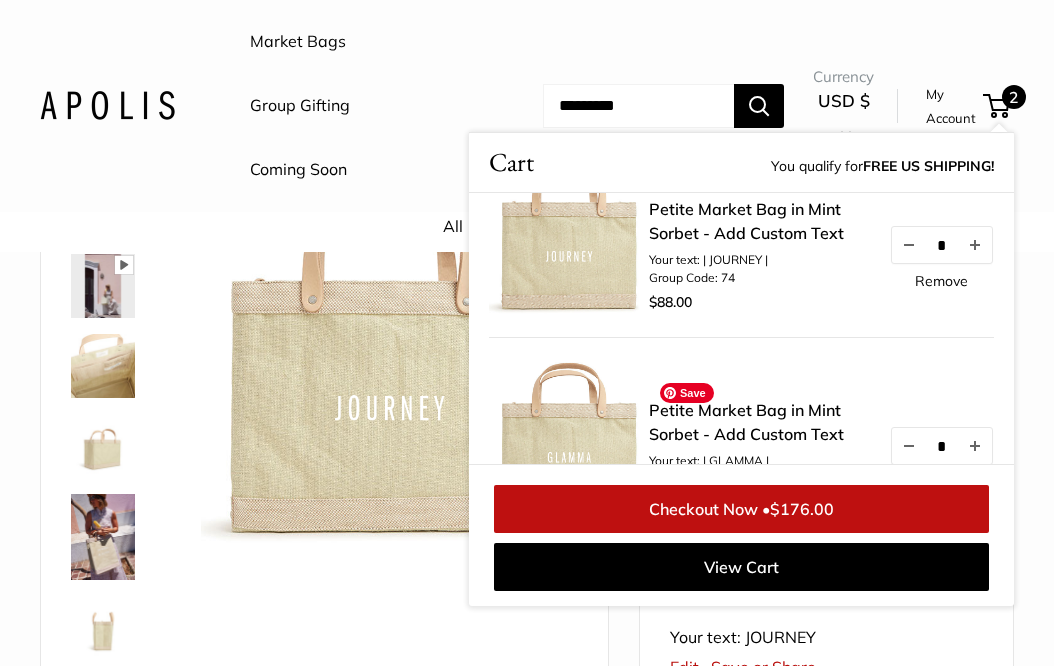 scroll, scrollTop: 0, scrollLeft: 0, axis: both 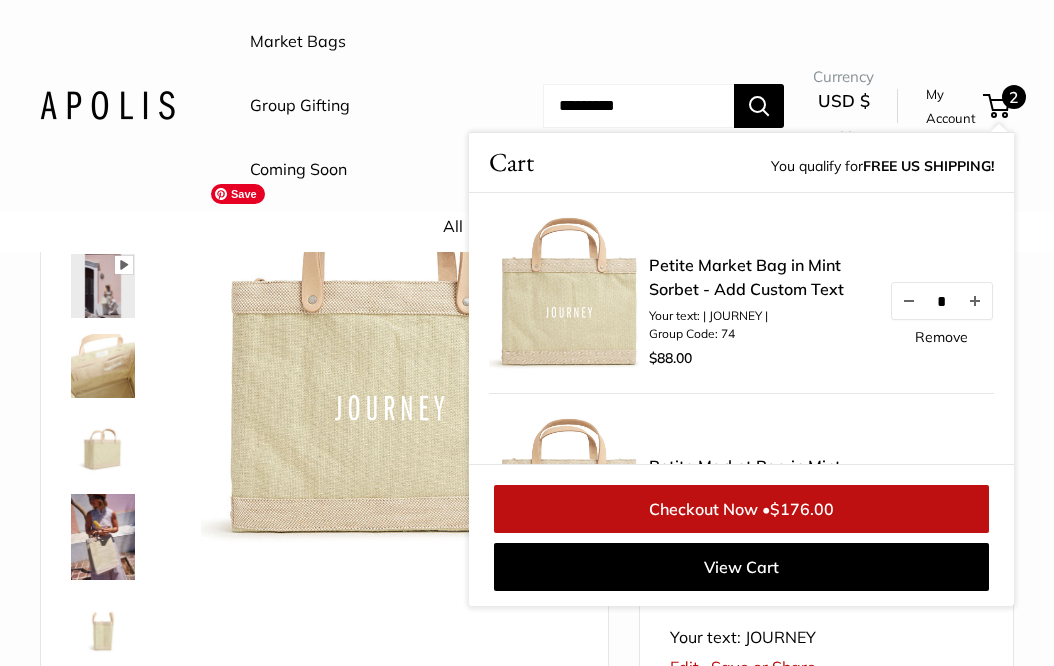 click on "Pause Play % buffered 00:00 Unmute Mute Exit fullscreen Enter fullscreen Play
Seal of authenticity printed on the backside of every bag." at bounding box center (324, 462) 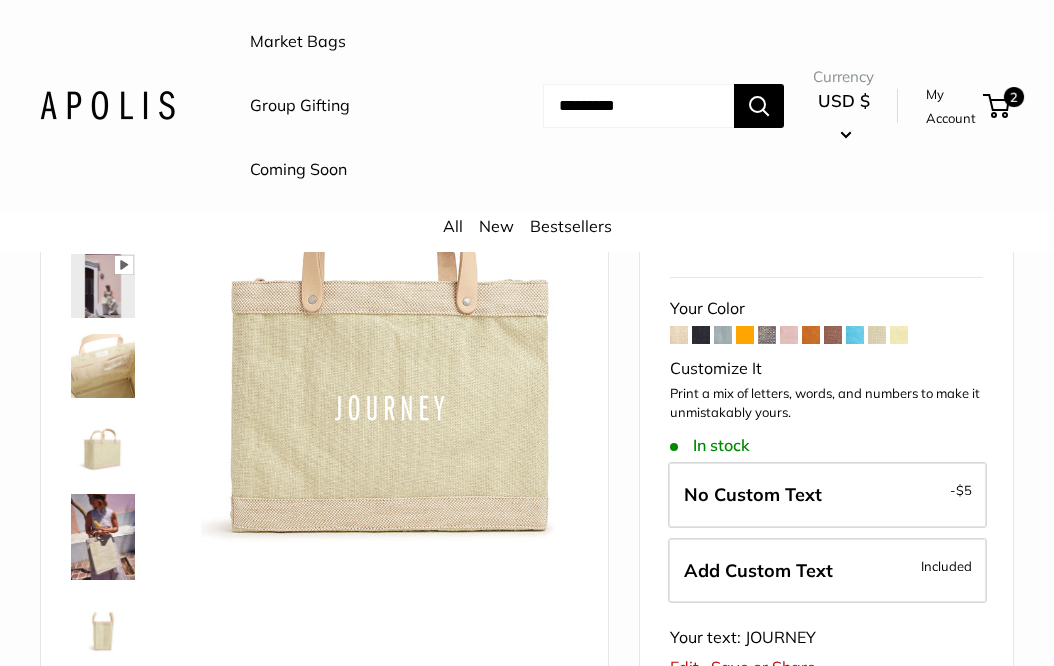 scroll, scrollTop: 171, scrollLeft: 0, axis: vertical 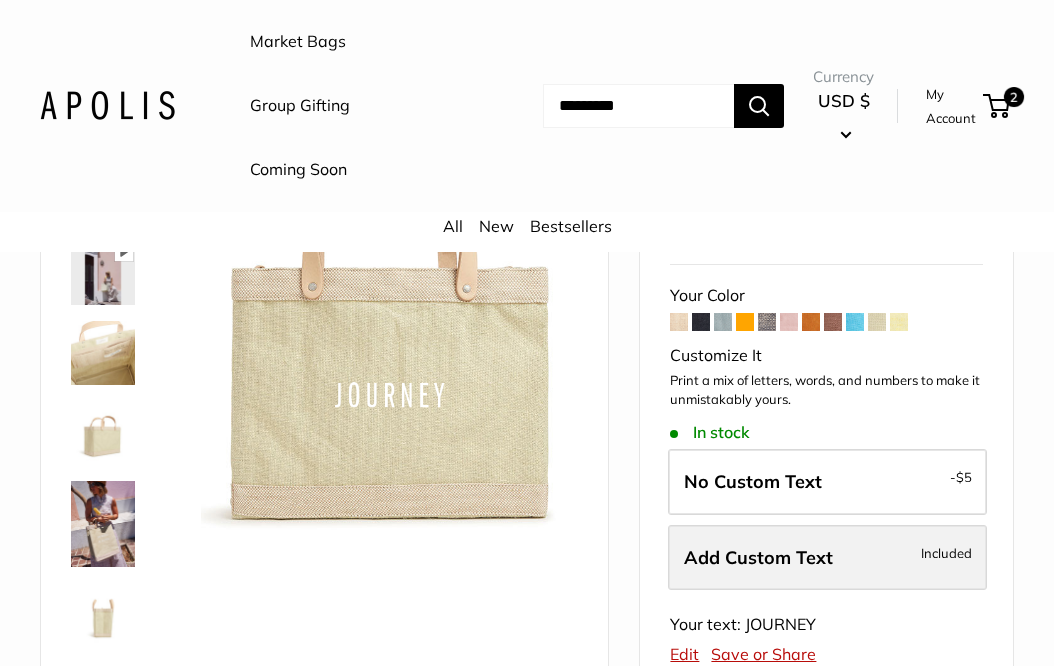 click on "Add Custom Text" at bounding box center [758, 557] 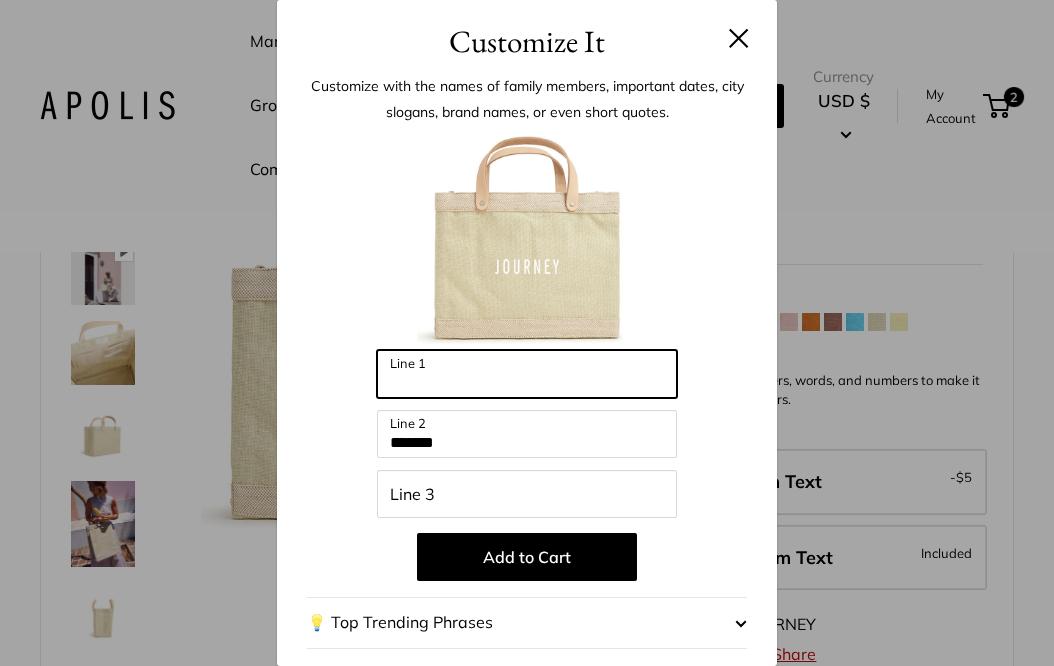 click on "Line 1" at bounding box center (527, 374) 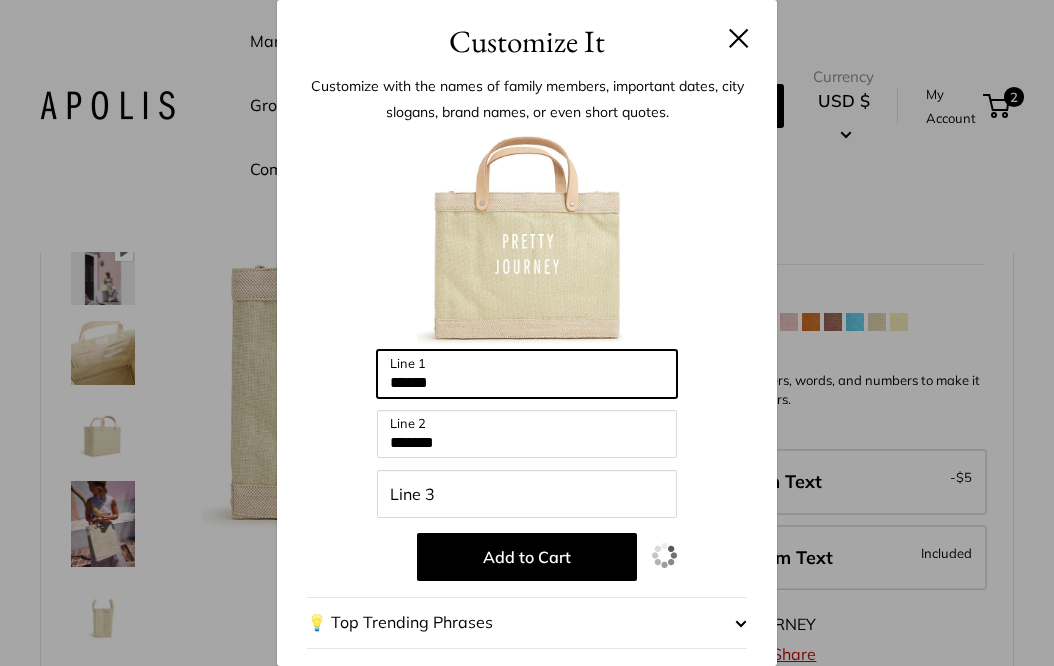 type on "******" 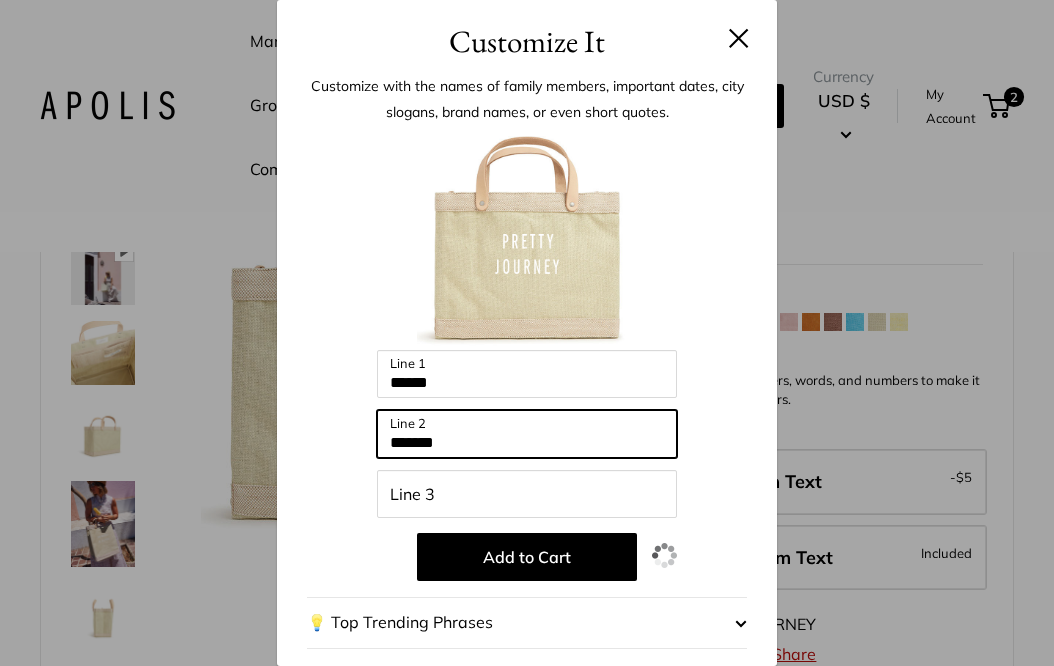 click on "*******" at bounding box center (527, 434) 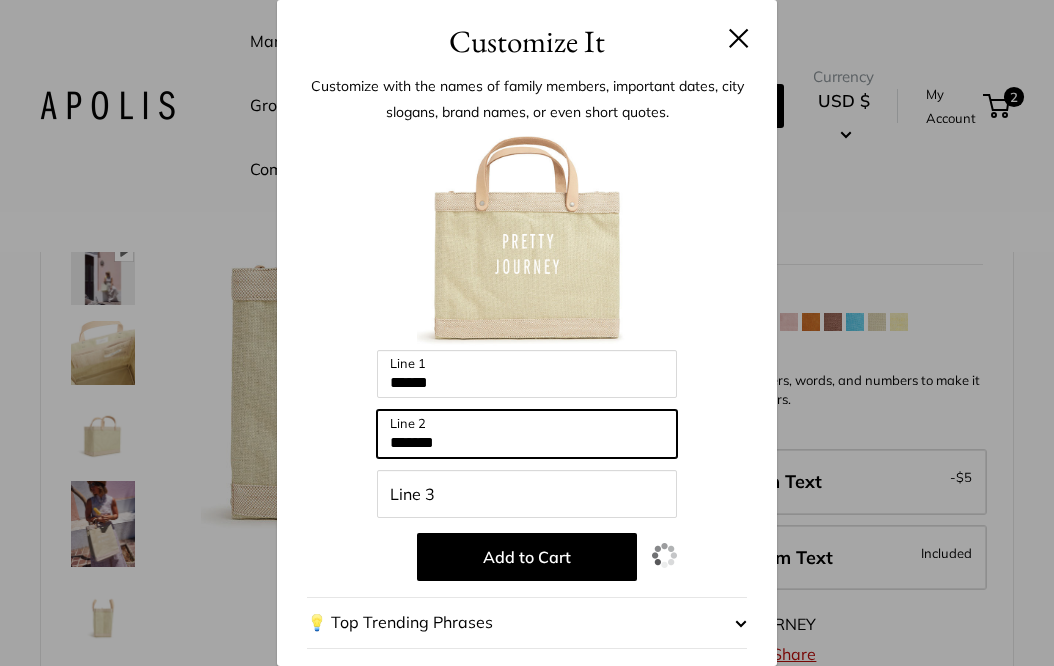 click on "*******" at bounding box center [527, 434] 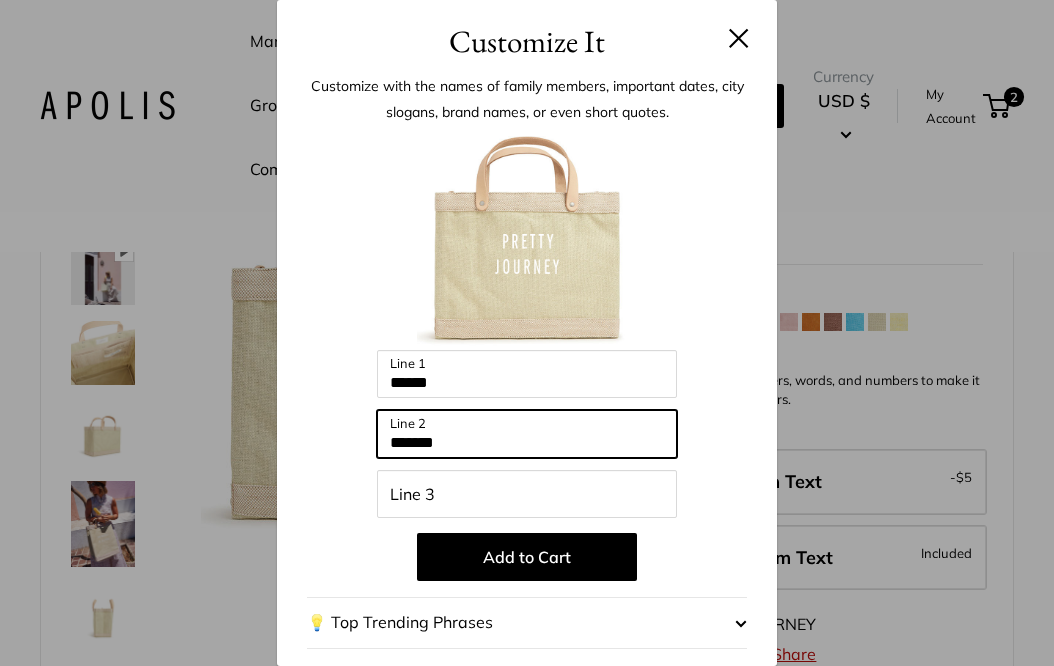 click on "*******" at bounding box center [527, 434] 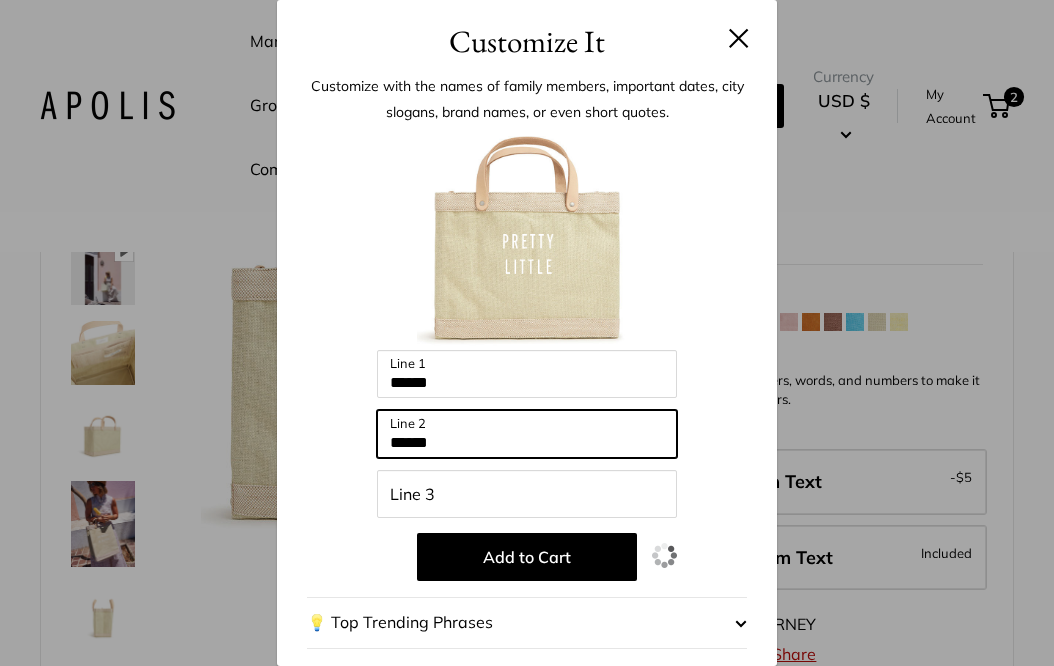 type on "******" 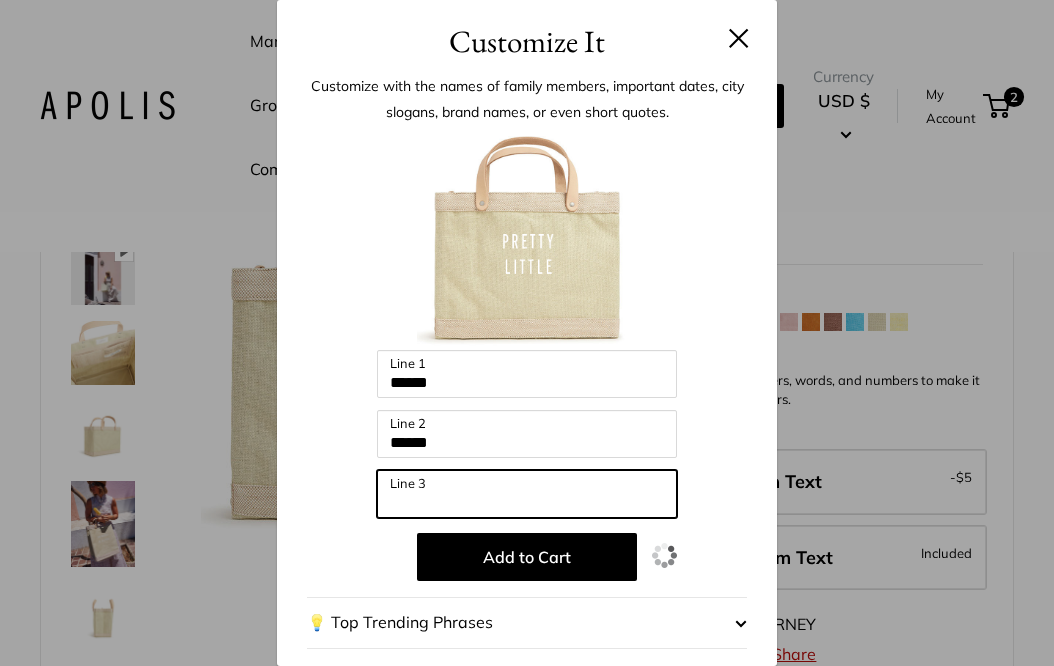 click on "Line 3" at bounding box center (527, 494) 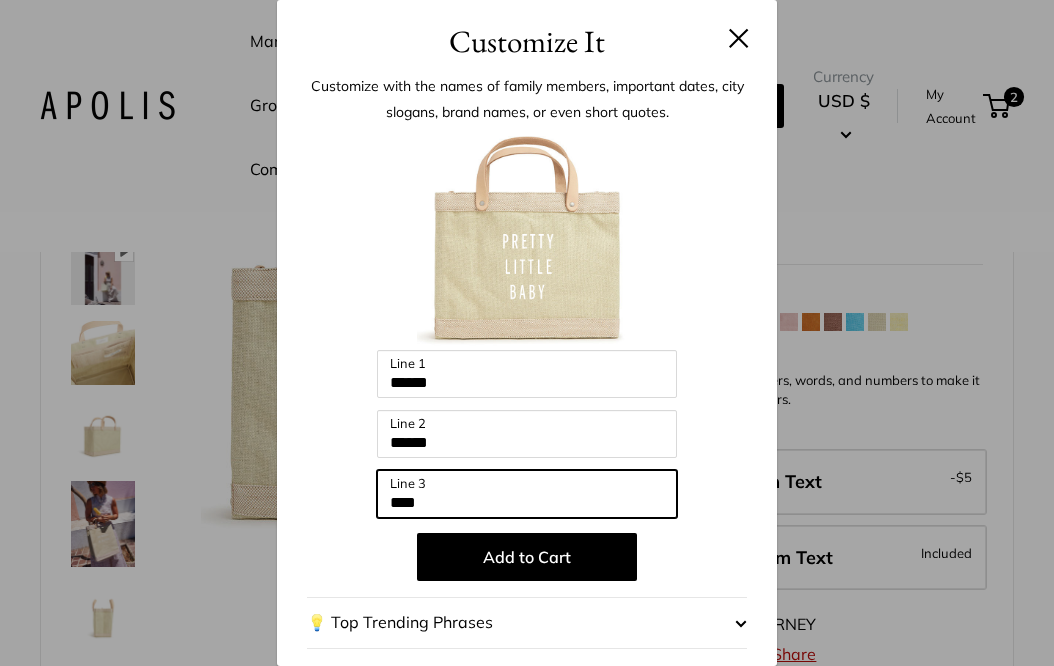 type on "****" 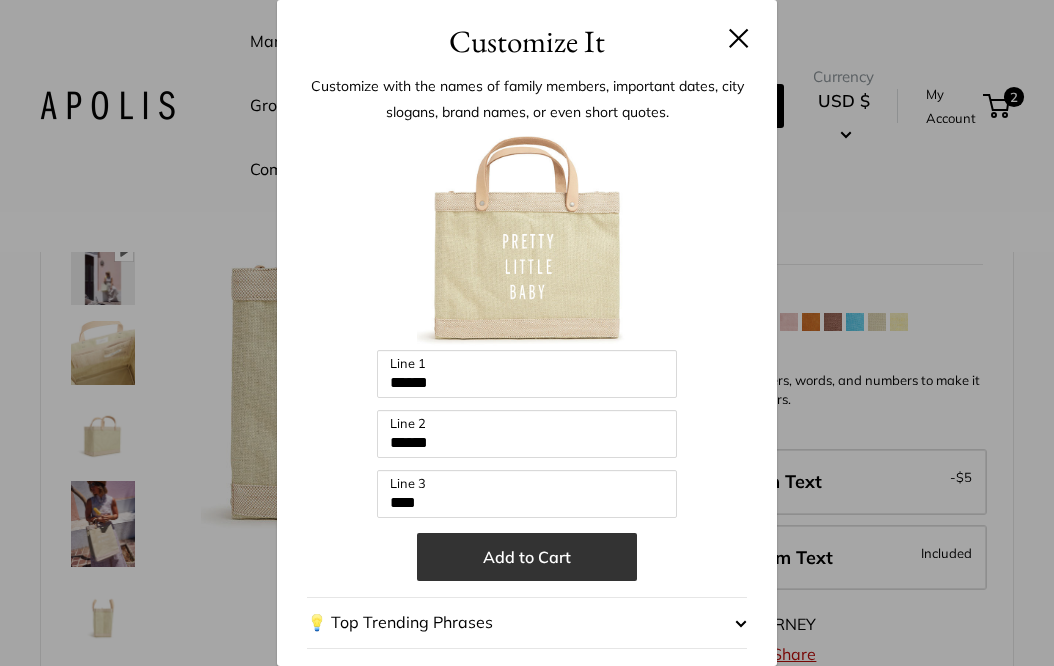 click on "Add to Cart" at bounding box center [527, 557] 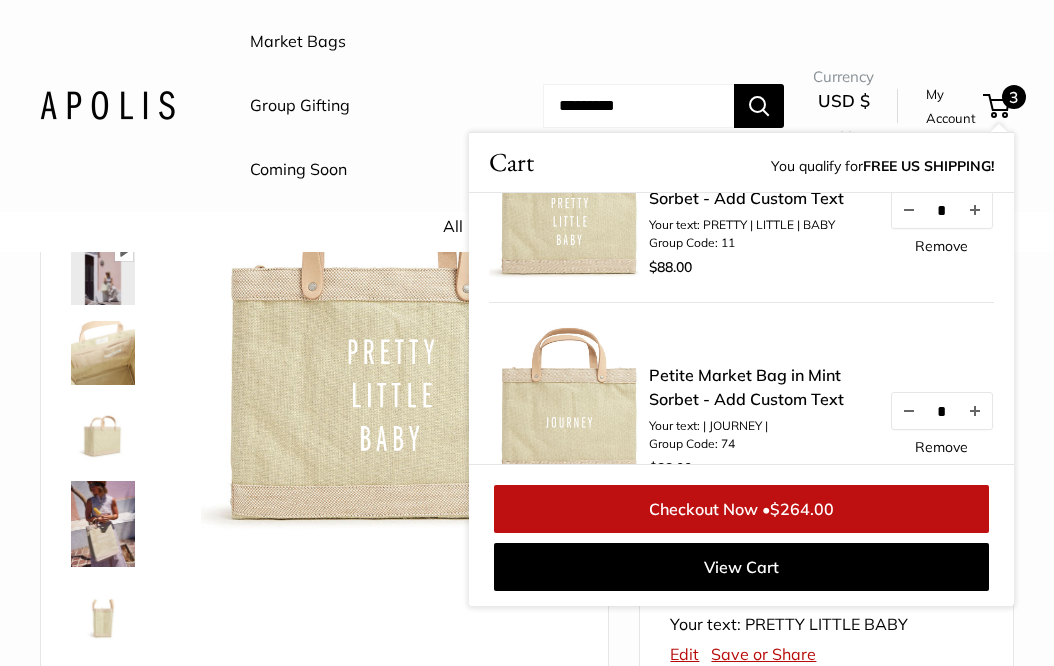 scroll, scrollTop: 0, scrollLeft: 0, axis: both 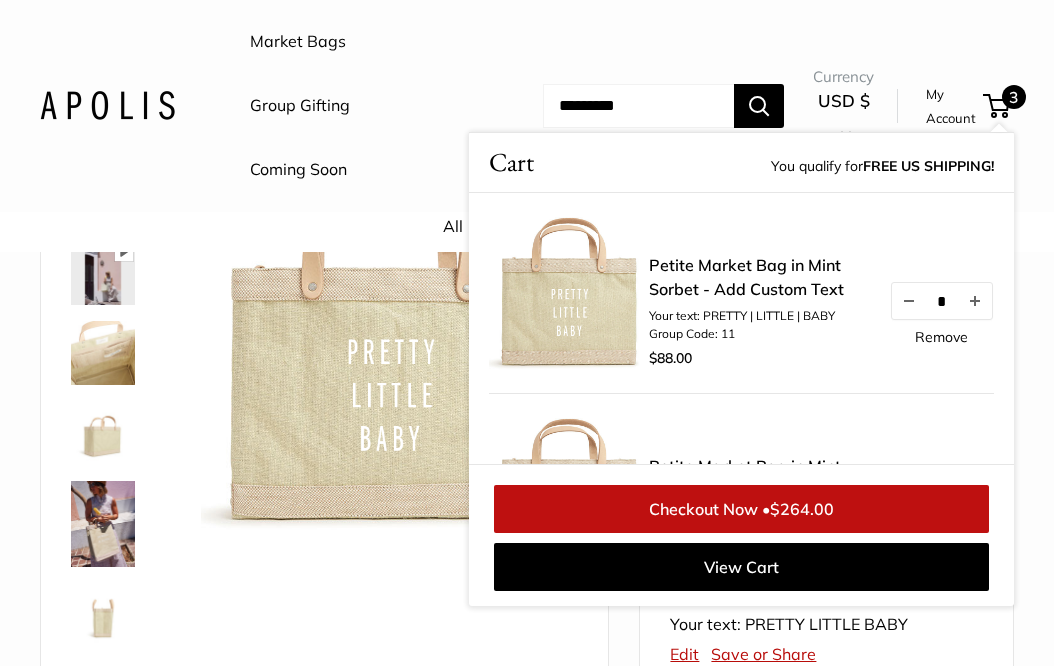 click on "Market Bags Group Gifting Coming Soon" at bounding box center [376, 106] 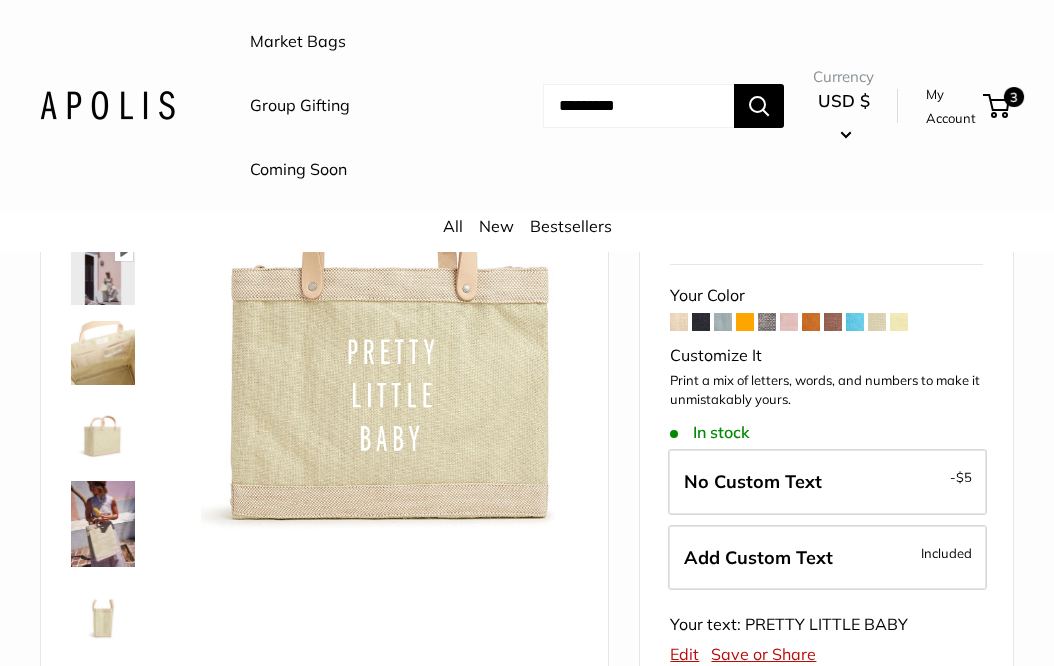 click at bounding box center [745, 322] 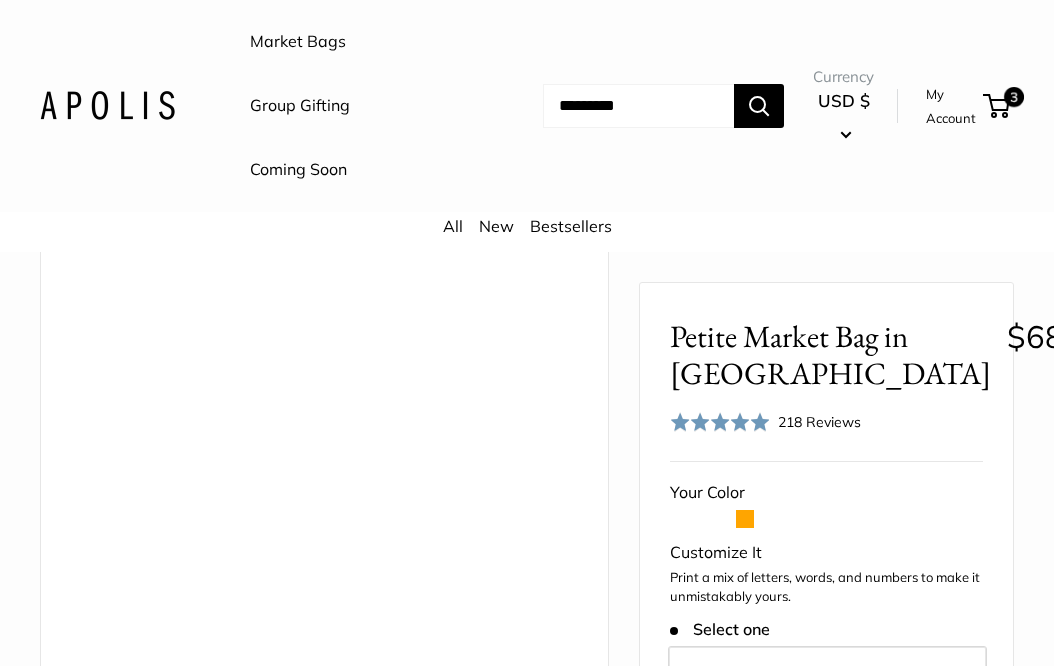 scroll, scrollTop: 0, scrollLeft: 0, axis: both 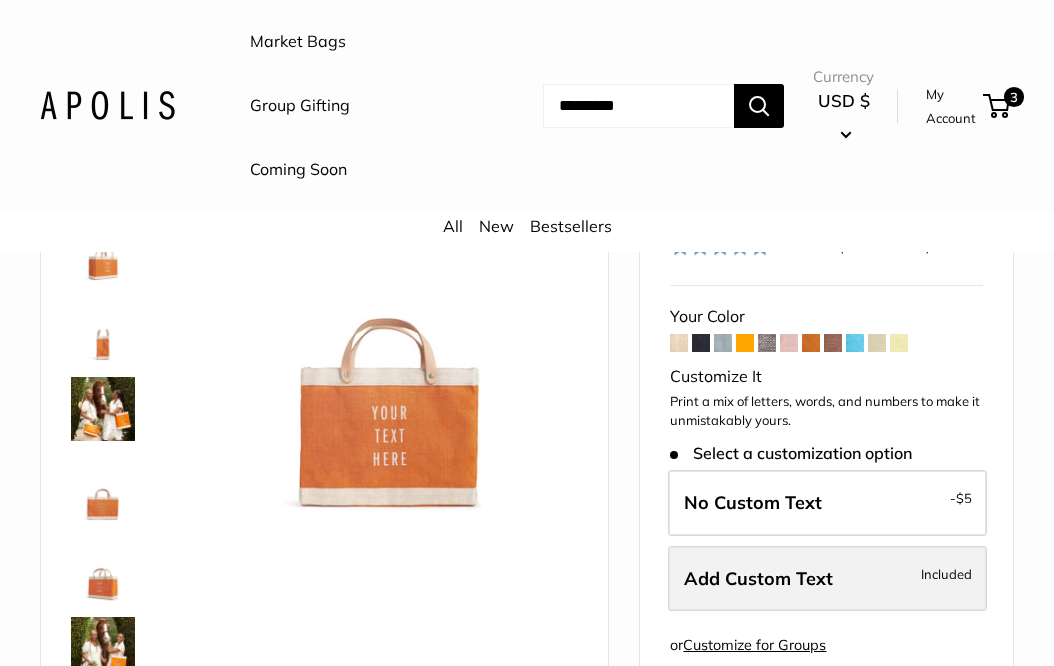 click on "Add Custom Text" at bounding box center (758, 578) 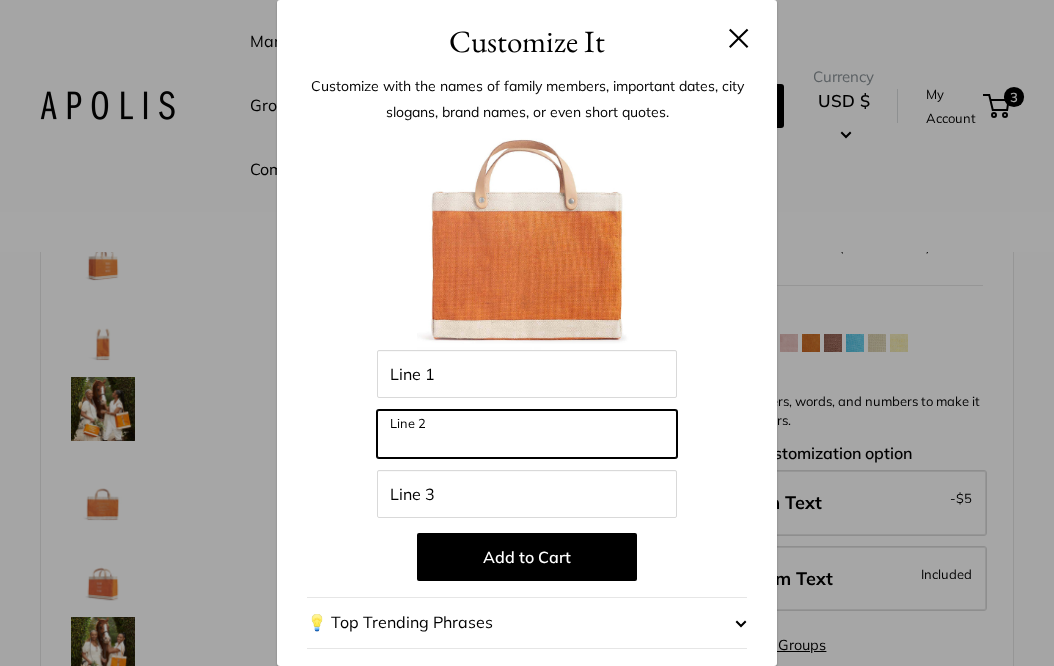 click on "Line 2" at bounding box center (527, 434) 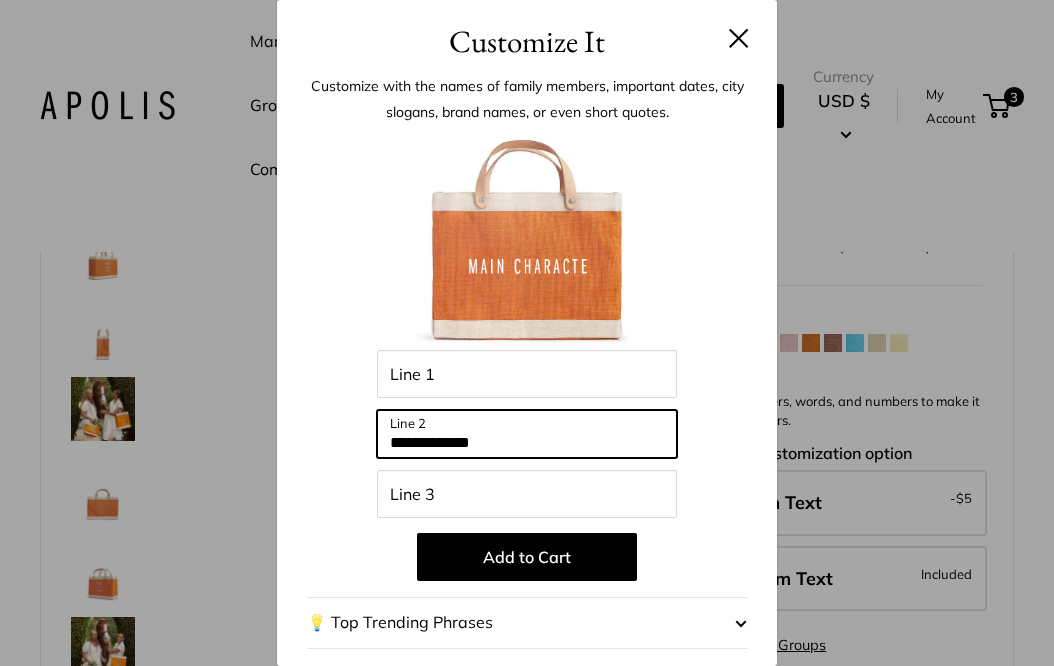 drag, startPoint x: 530, startPoint y: 438, endPoint x: 437, endPoint y: 438, distance: 93 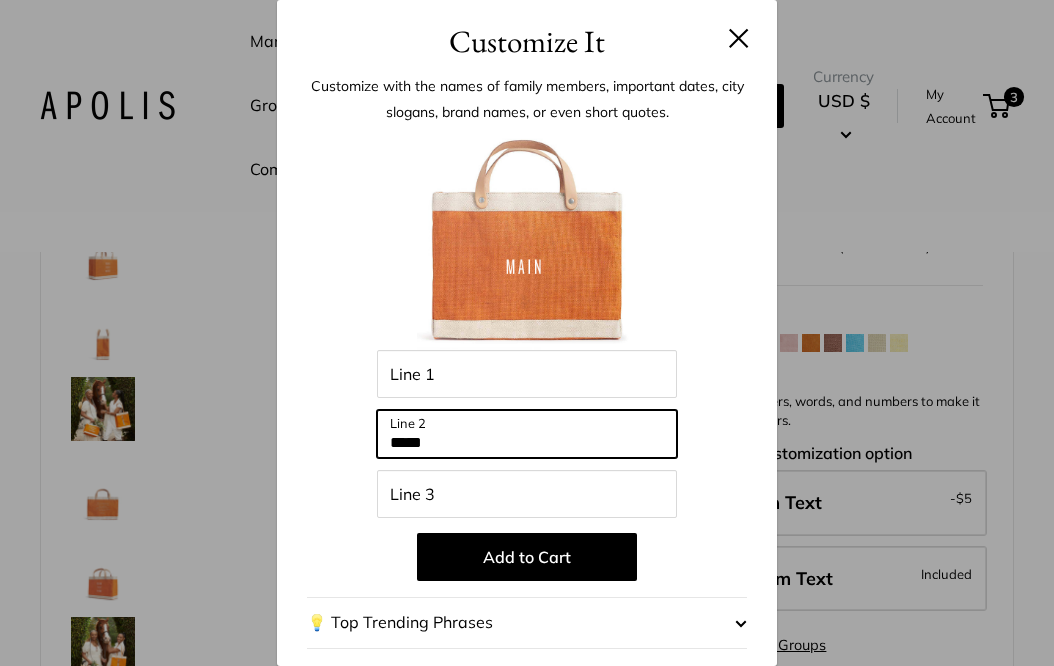 type on "****" 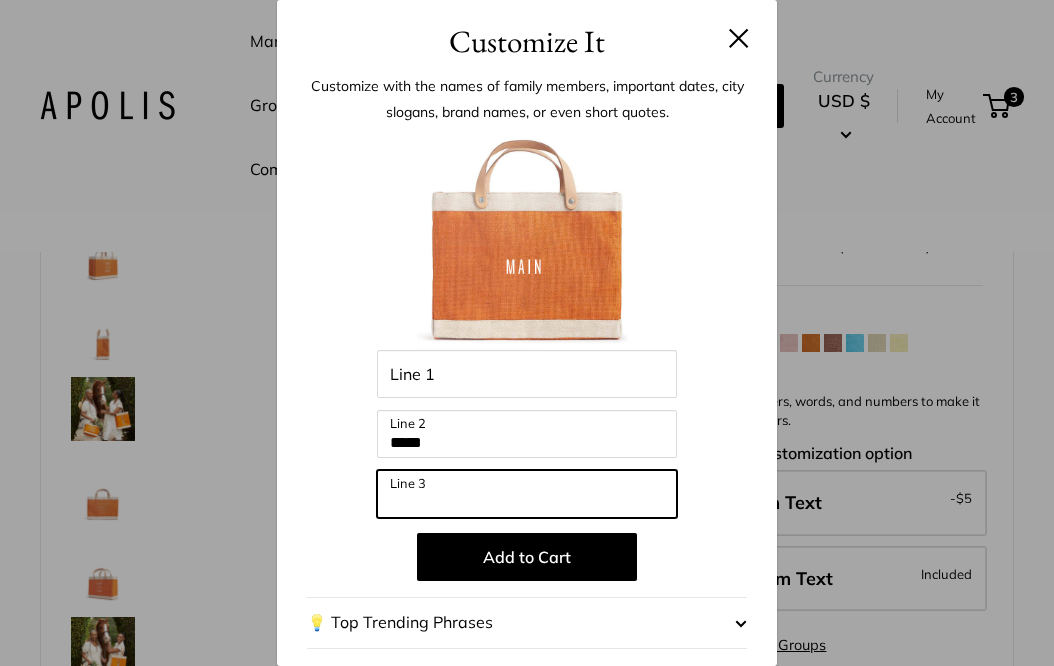 click on "Line 3" at bounding box center [527, 494] 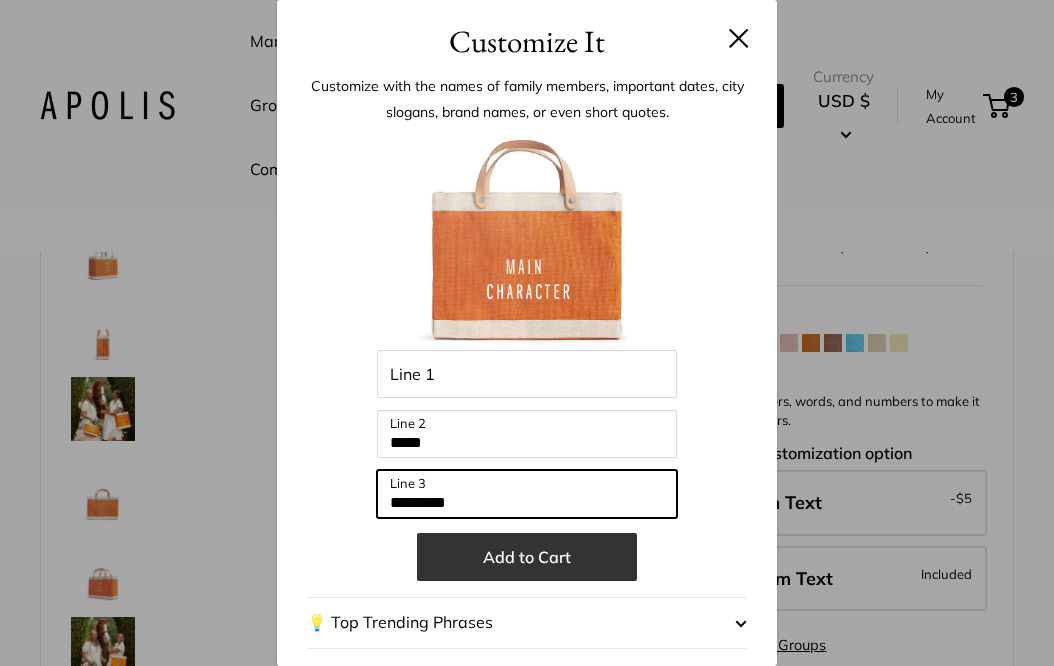 type on "*********" 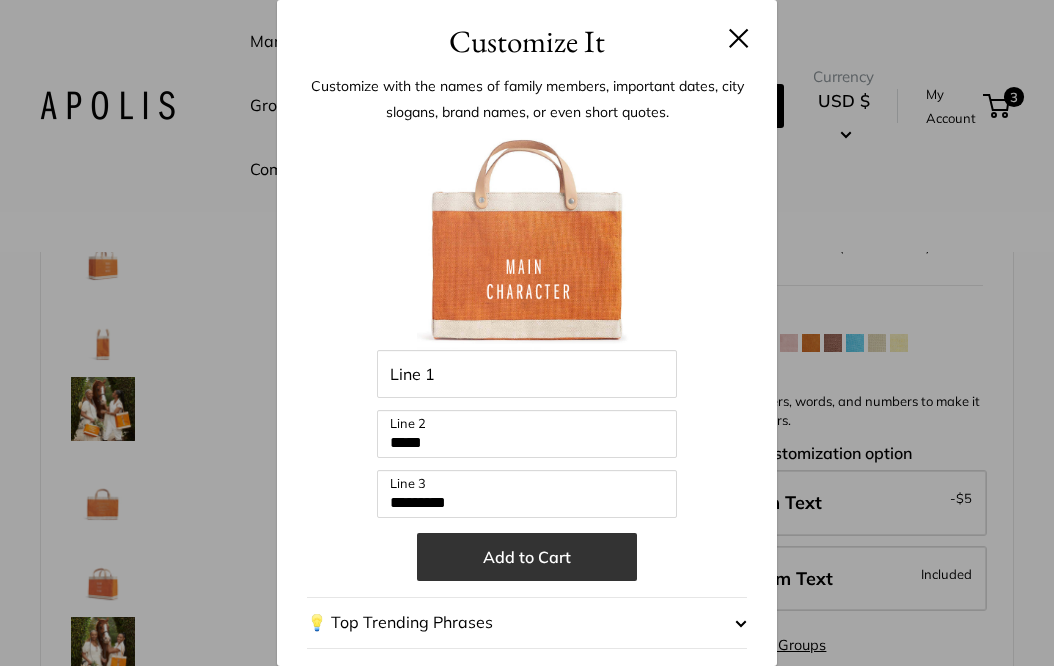 click on "Add to Cart" at bounding box center (527, 557) 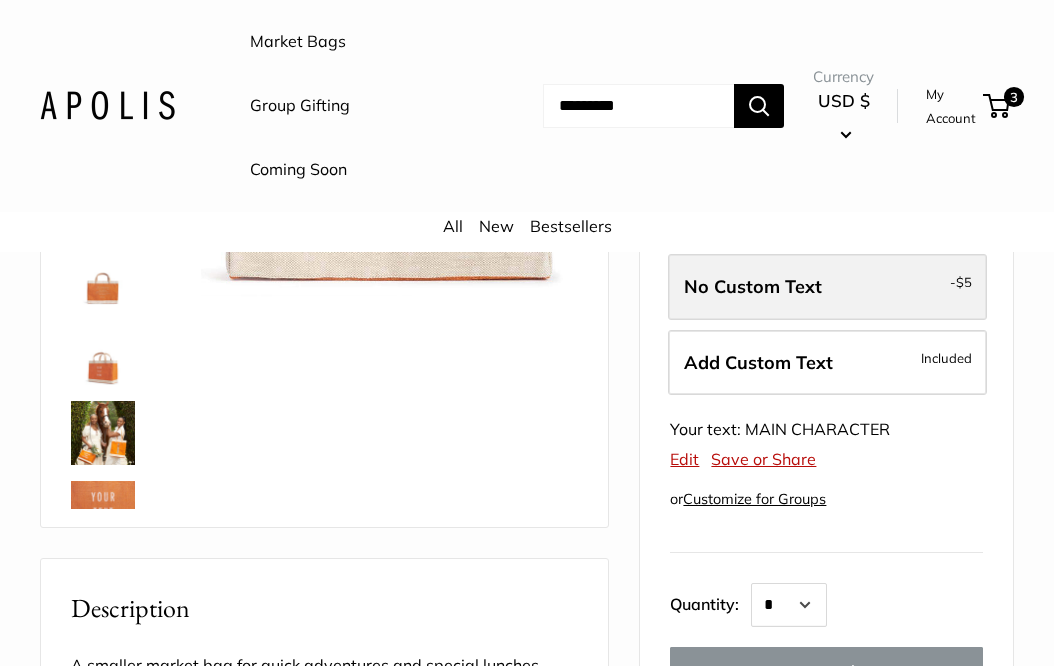 scroll, scrollTop: 594, scrollLeft: 0, axis: vertical 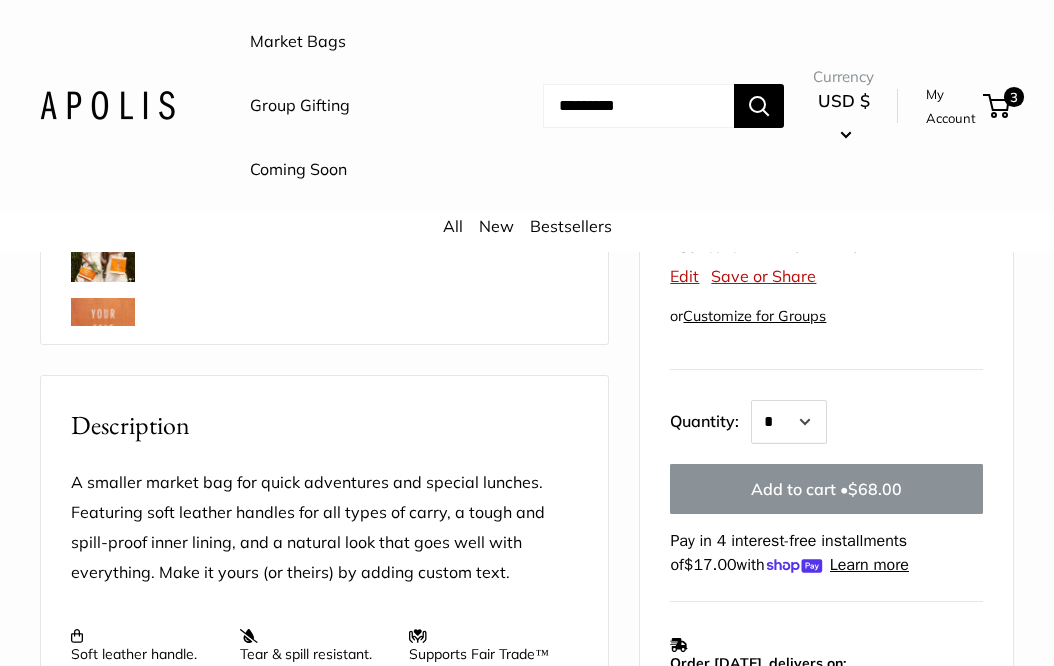 click on "Your Color
Customize It
-" at bounding box center [826, 240] 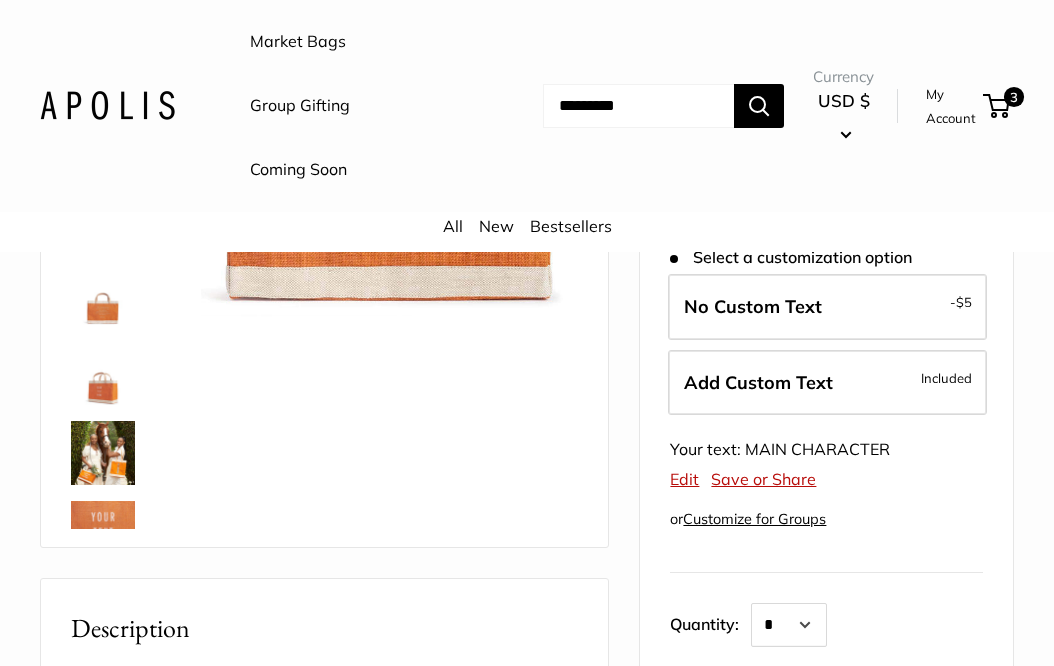 scroll, scrollTop: 74, scrollLeft: 0, axis: vertical 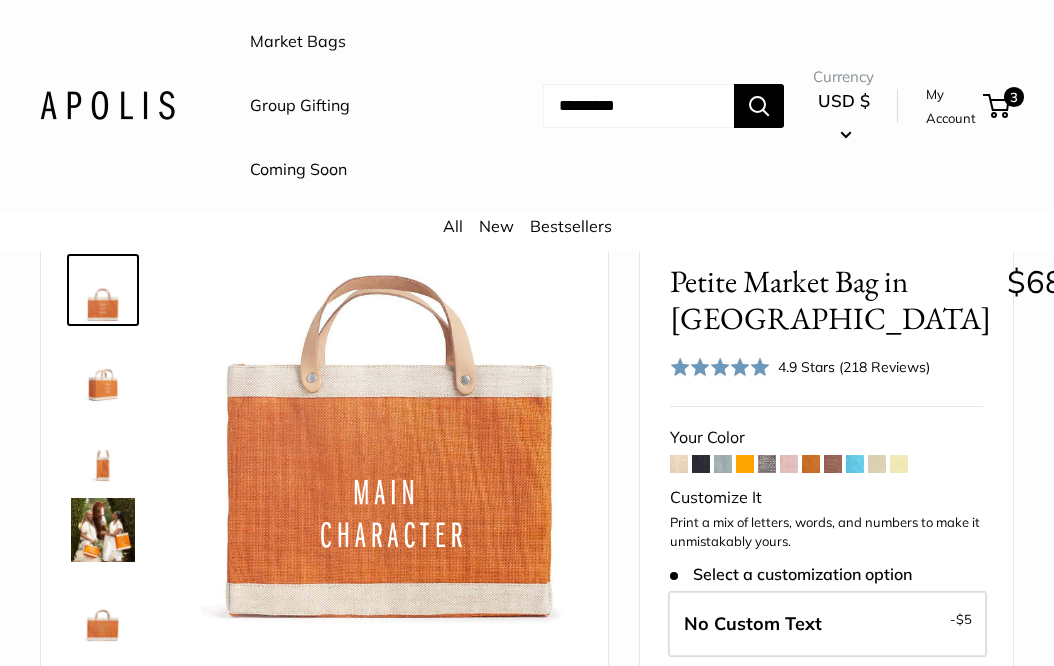 click at bounding box center [877, 464] 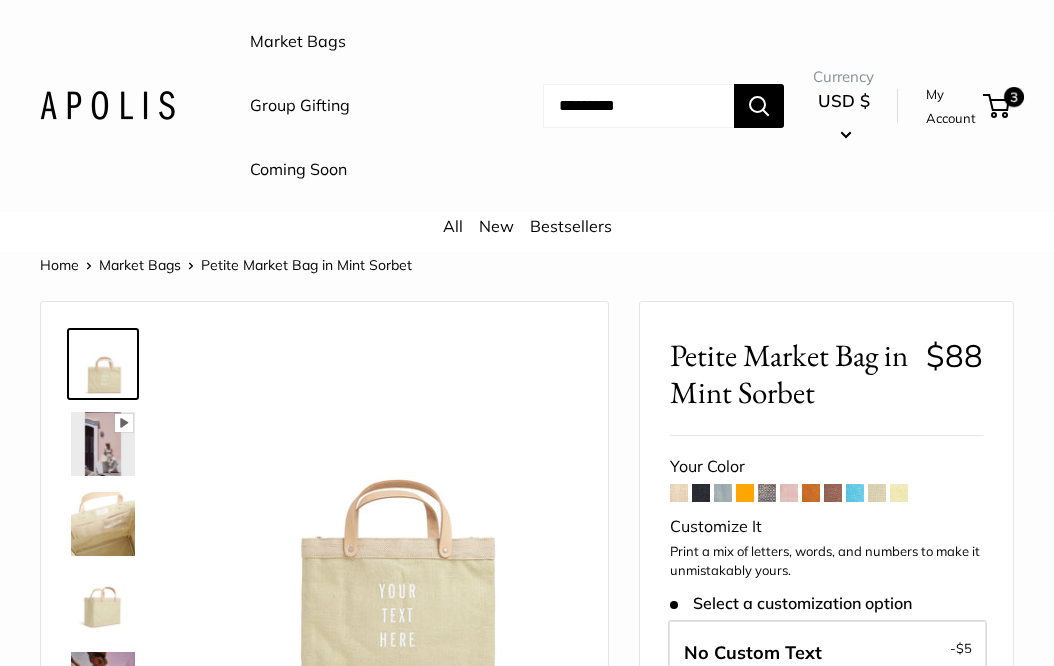 scroll, scrollTop: 241, scrollLeft: 0, axis: vertical 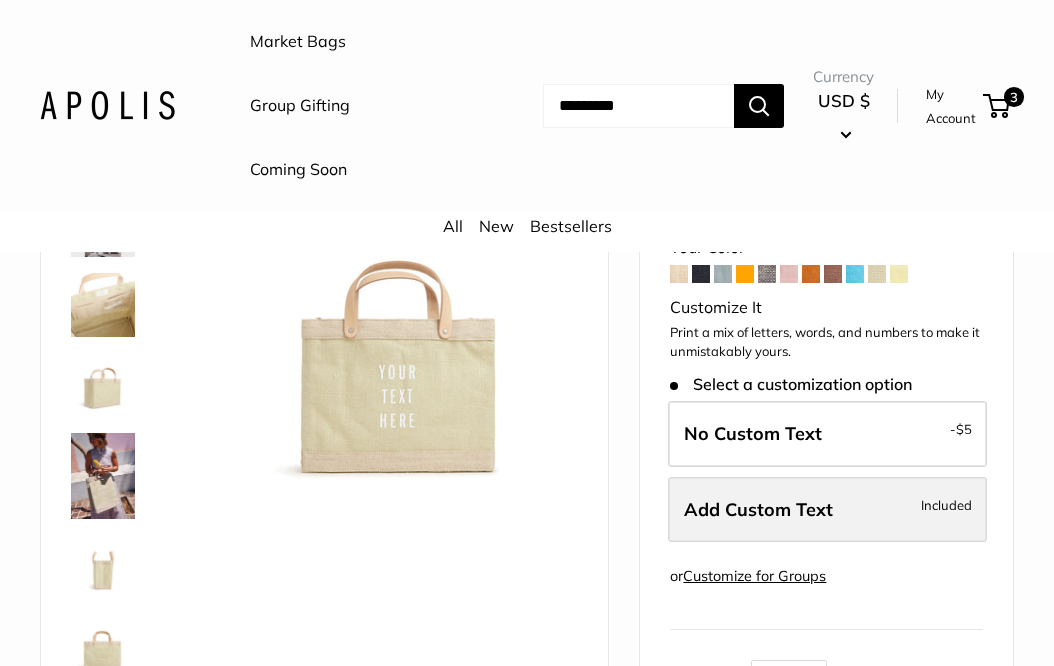 click on "Add Custom Text
Included" at bounding box center [827, 510] 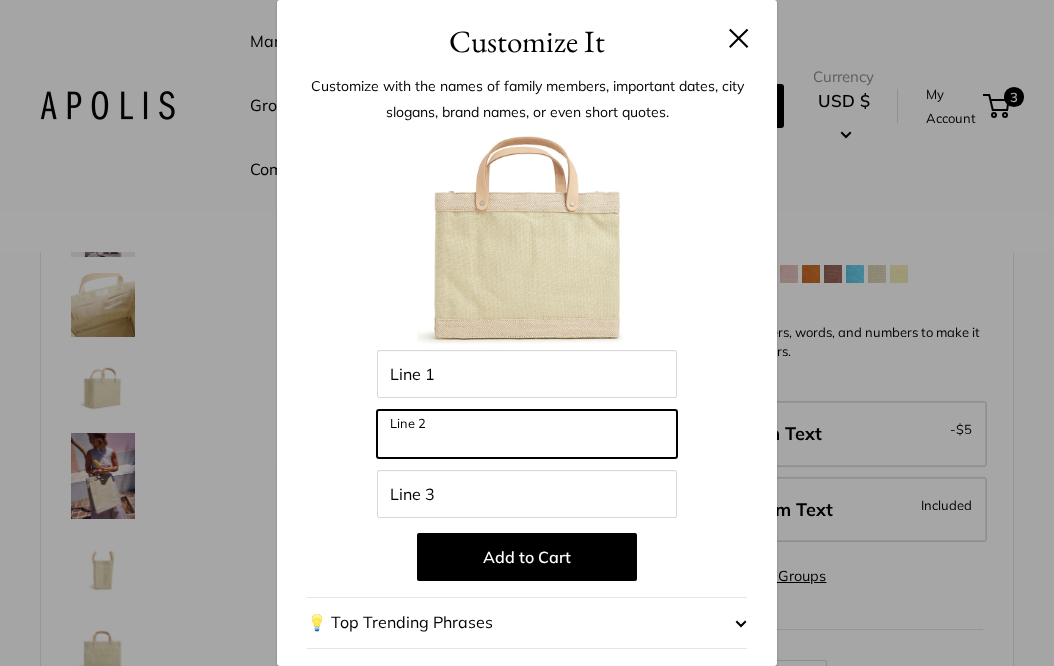 click on "Line 2" at bounding box center (527, 434) 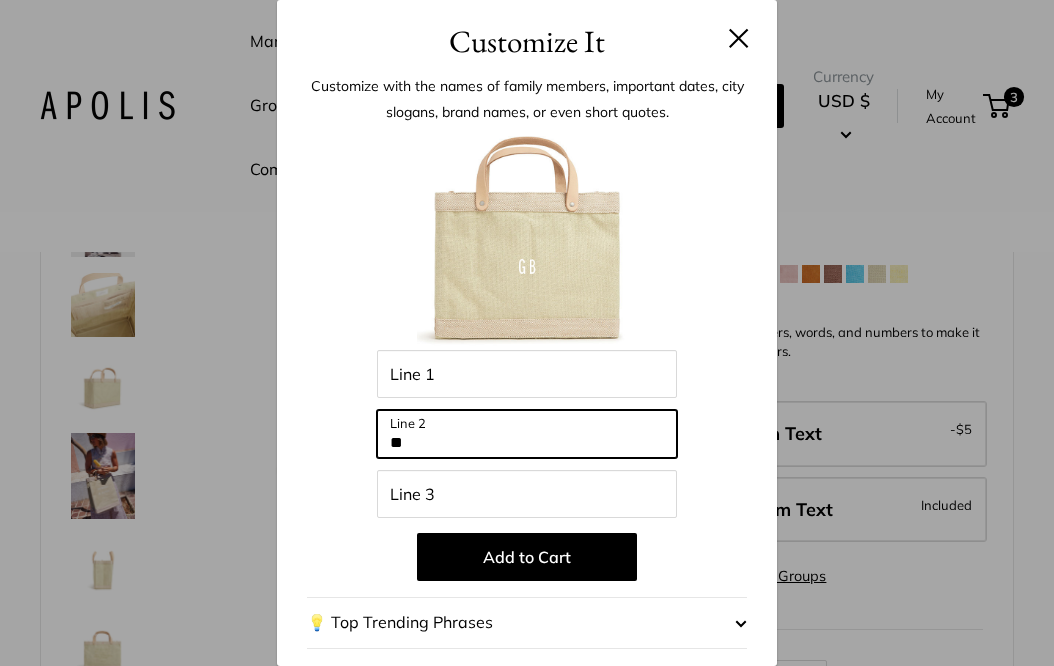 type on "**" 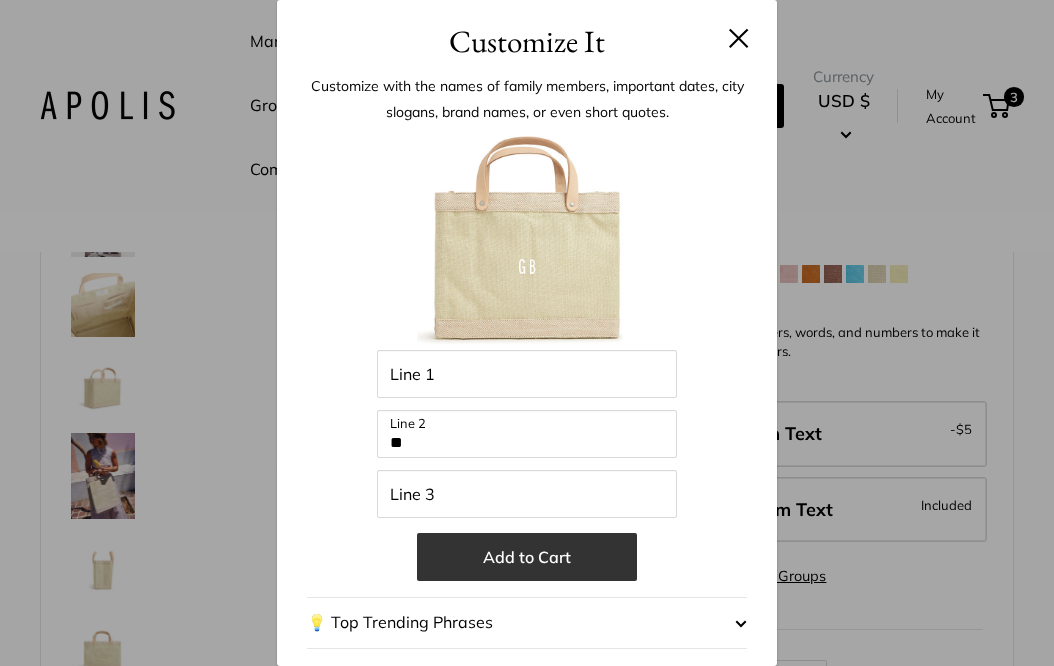 click on "Add to Cart" at bounding box center [527, 557] 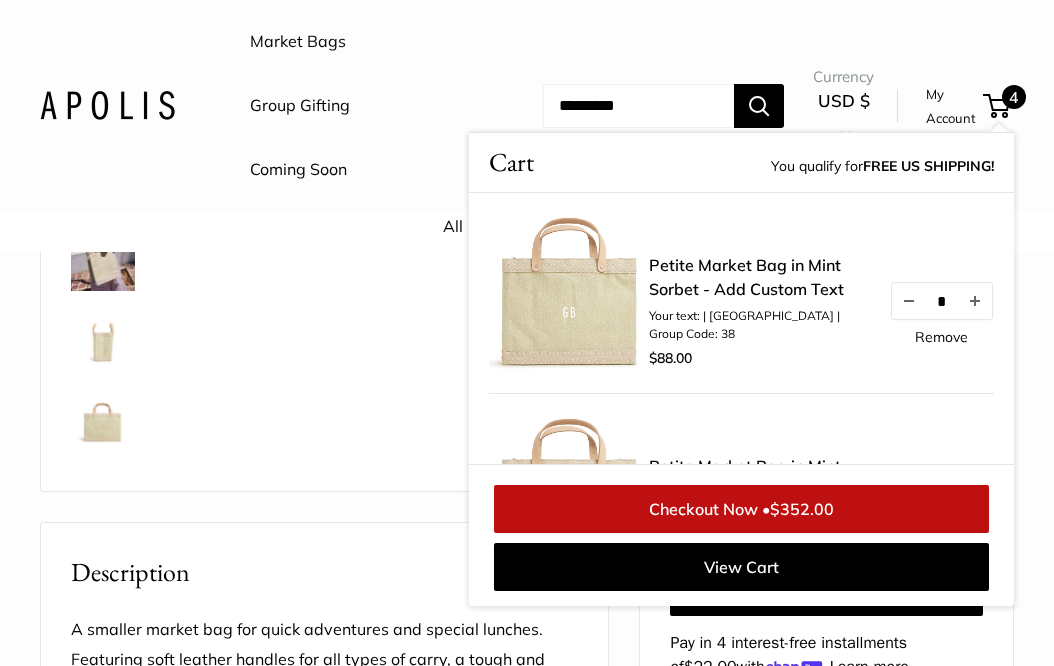 scroll, scrollTop: 464, scrollLeft: 0, axis: vertical 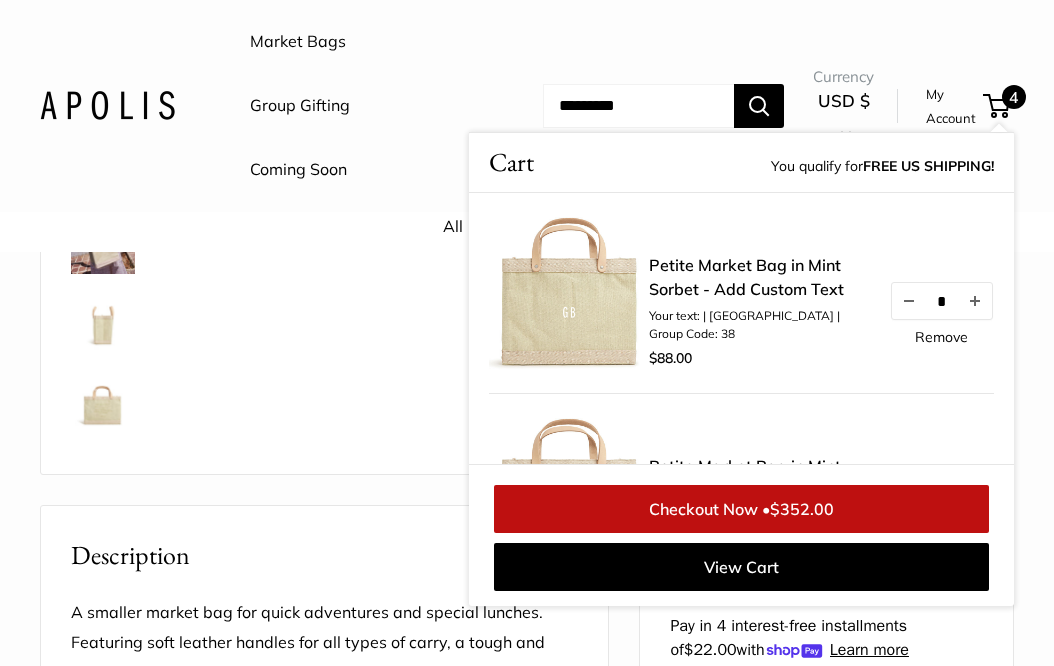 click on "Home
Market Bags
[GEOGRAPHIC_DATA] in Mint Sorbet
Pause Play % buffered 00:00 Unmute Mute Exit fullscreen Enter fullscreen Play
Seal of authenticity printed on the backside of every bag." at bounding box center (527, 674) 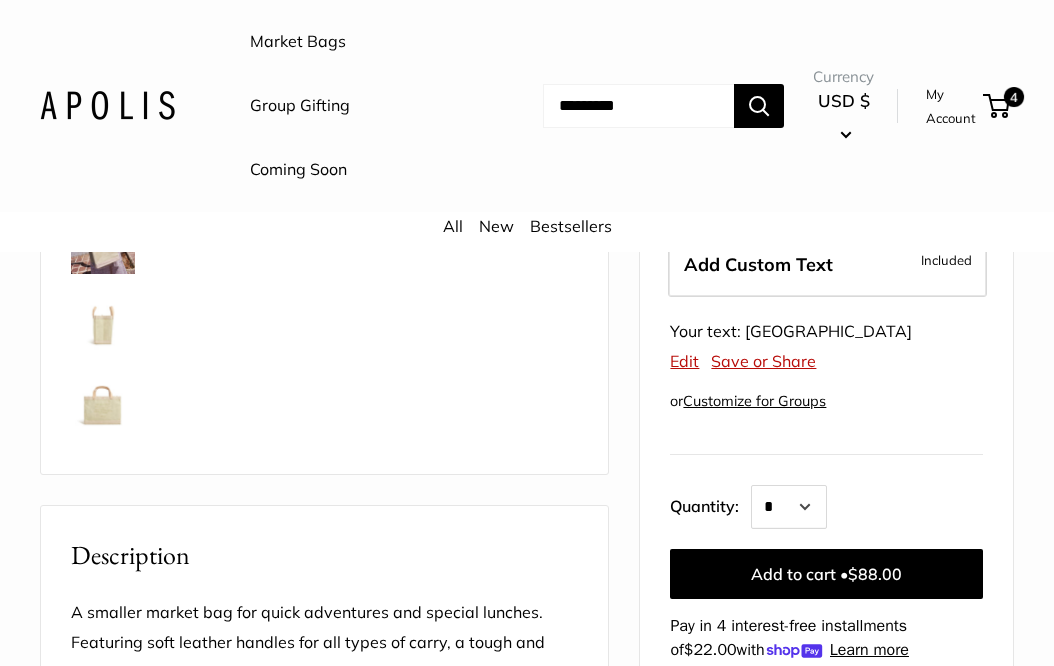 scroll, scrollTop: 0, scrollLeft: 0, axis: both 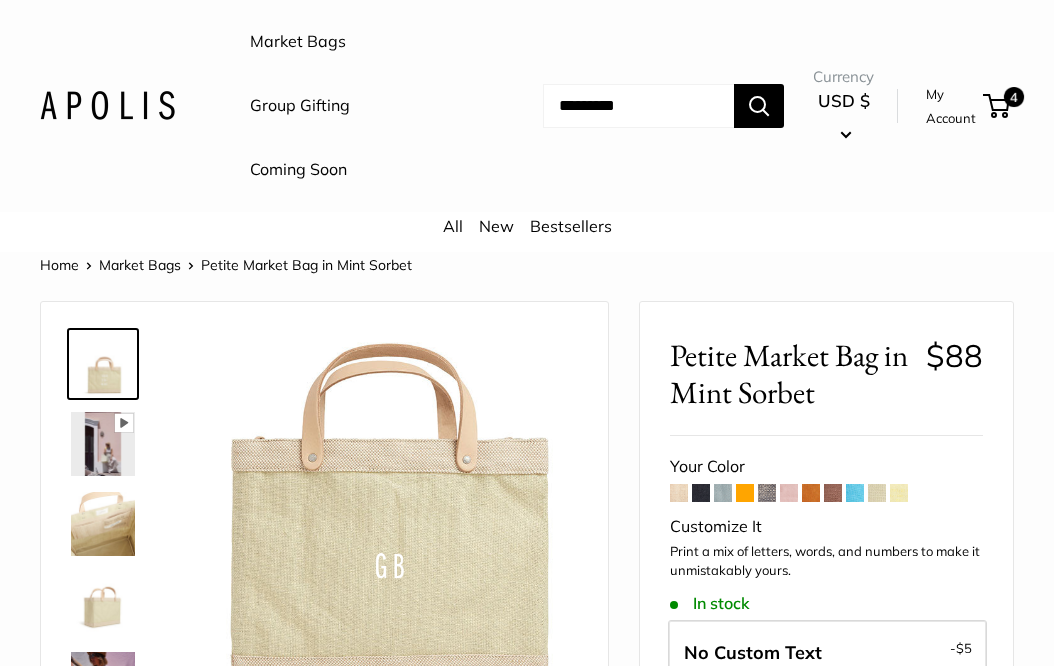click at bounding box center [789, 493] 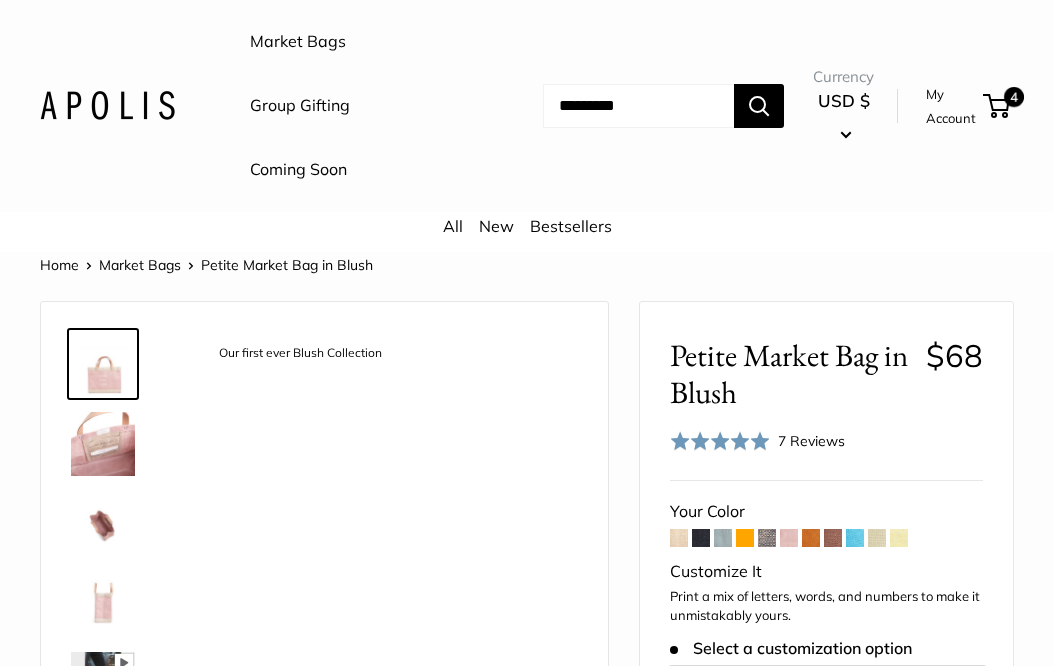 scroll, scrollTop: 344, scrollLeft: 0, axis: vertical 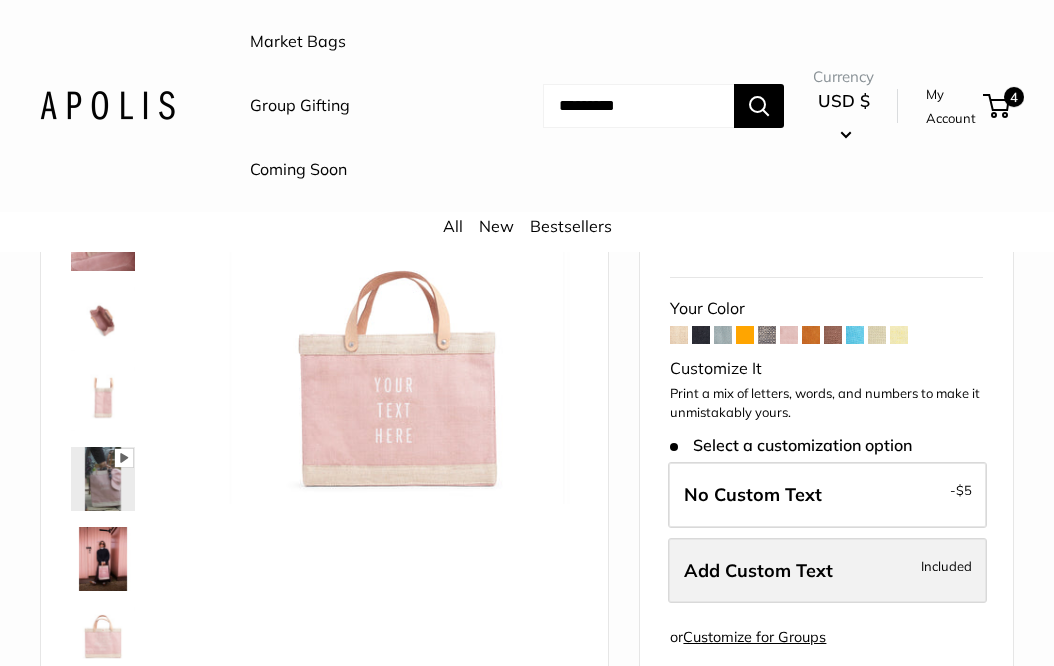 click on "Add Custom Text" at bounding box center (758, 570) 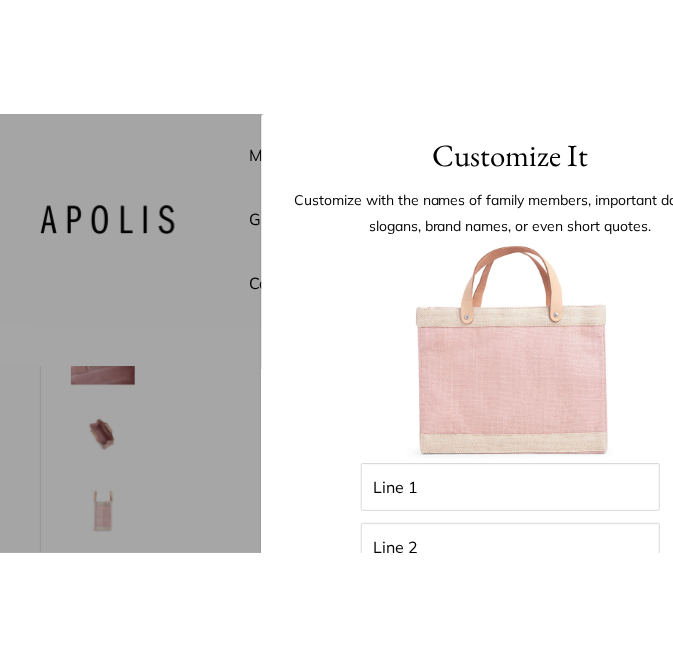 scroll, scrollTop: 209, scrollLeft: 0, axis: vertical 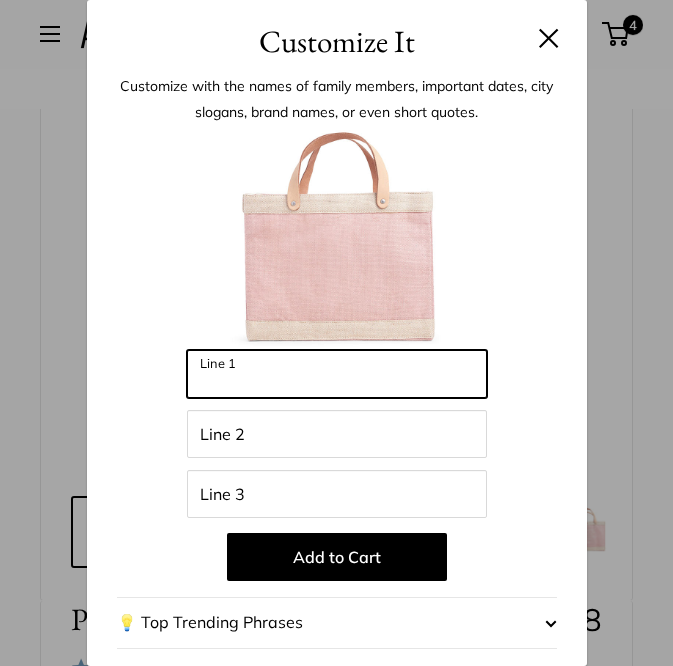 click on "Line 1" at bounding box center (337, 374) 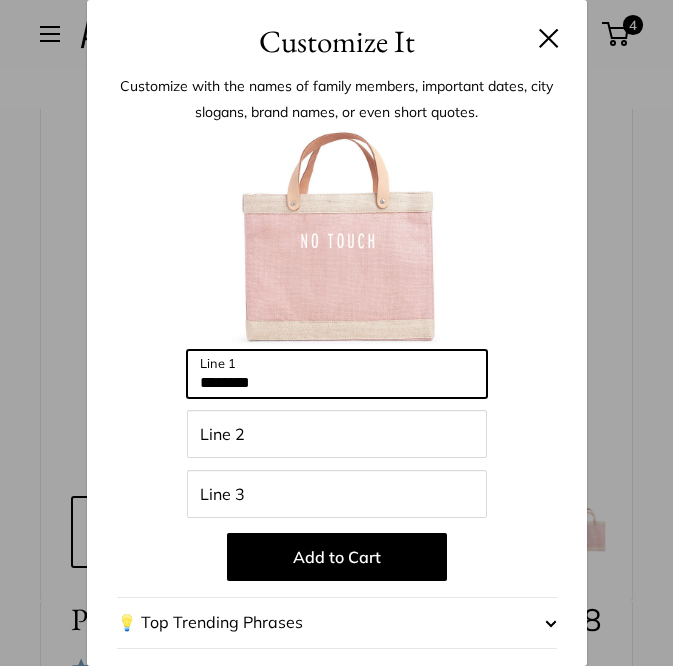 type on "********" 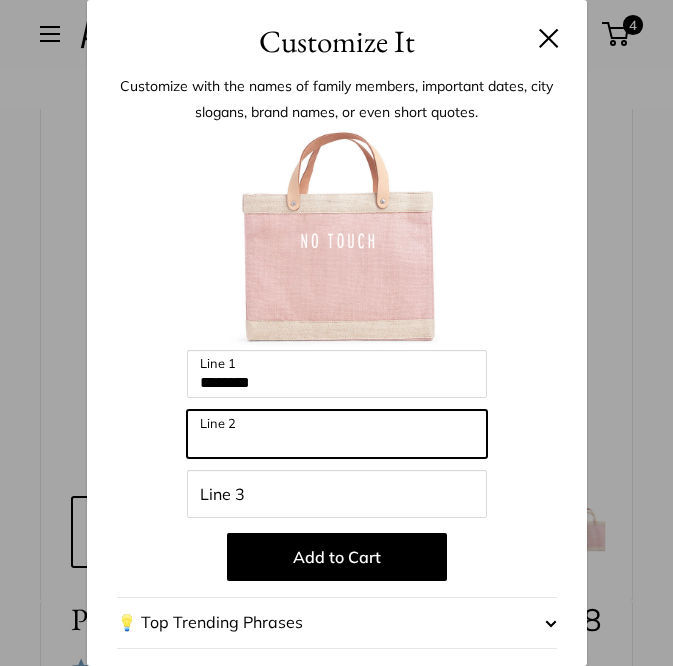 click on "Line 2" at bounding box center [337, 434] 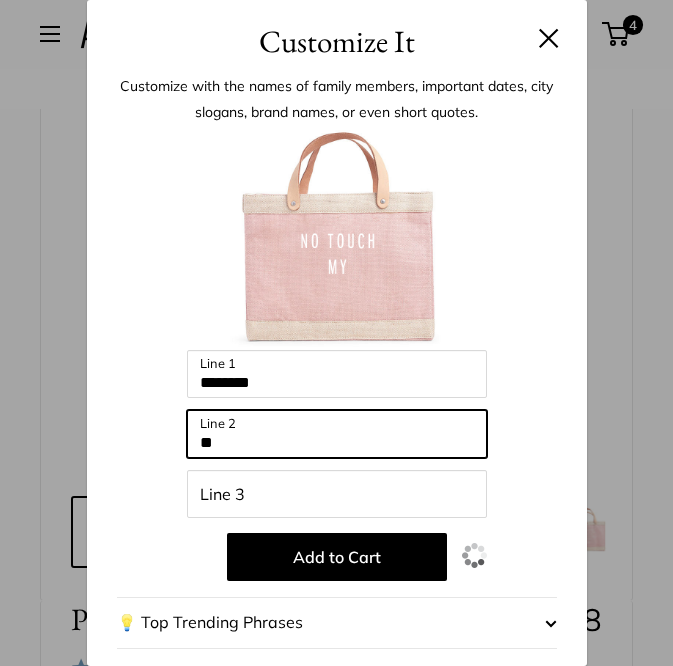 type on "**" 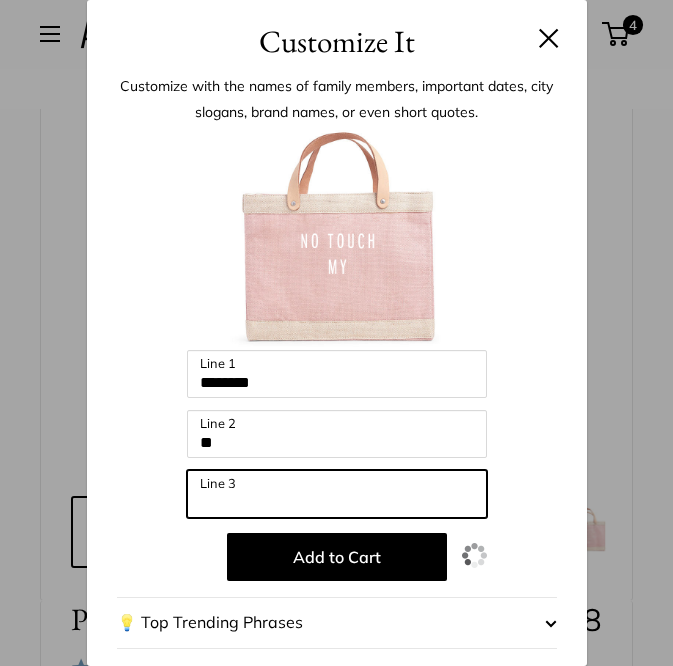 click on "Line 3" at bounding box center [337, 494] 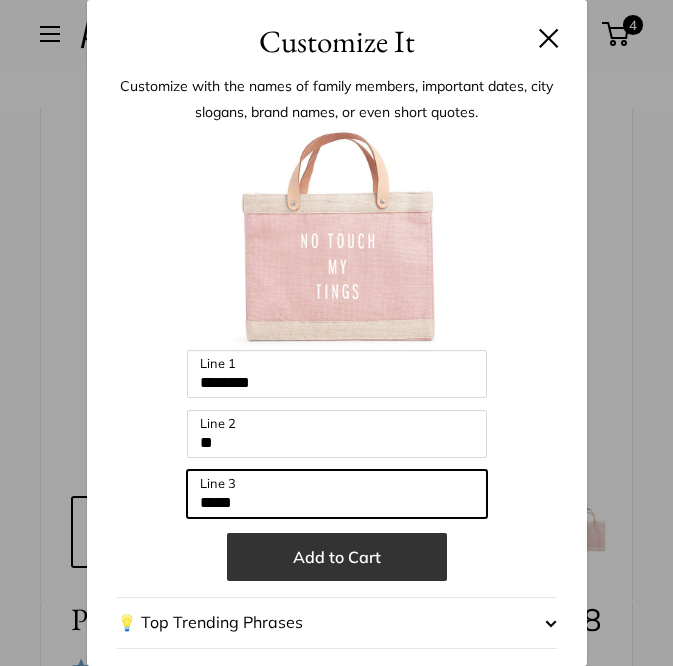 type on "*****" 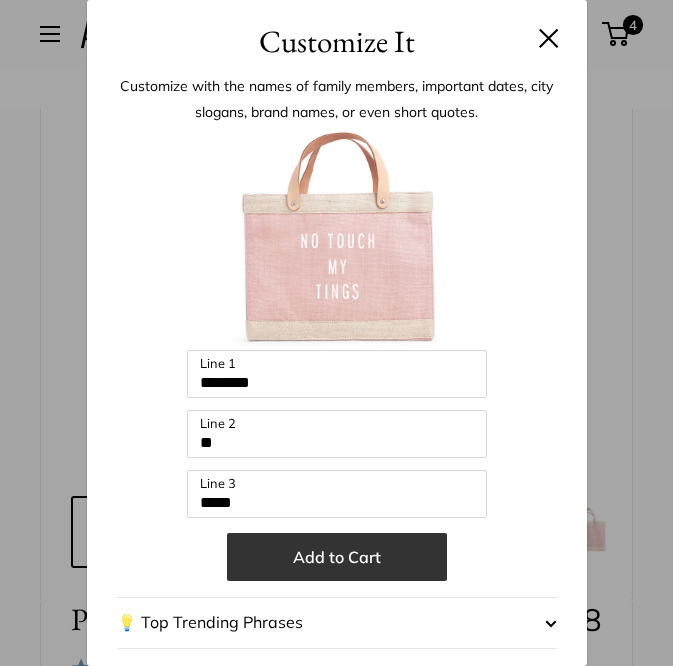 click on "Add to Cart" at bounding box center (337, 557) 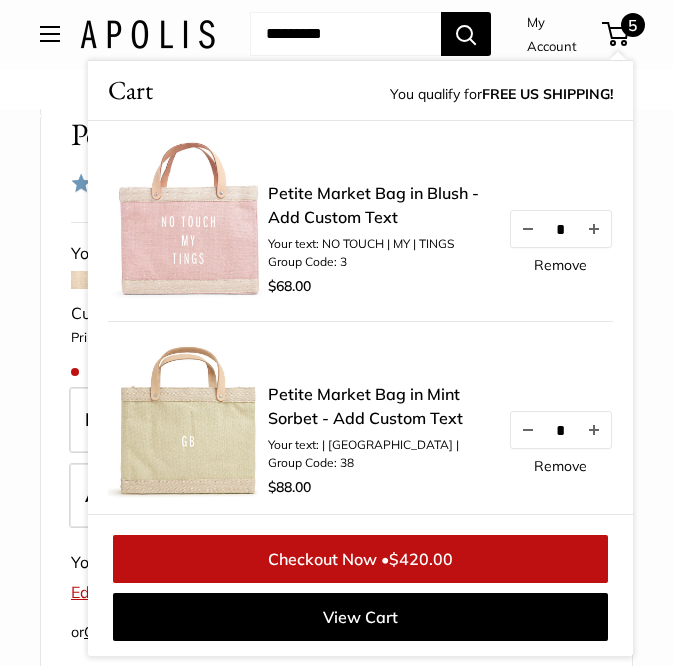 scroll, scrollTop: 733, scrollLeft: 0, axis: vertical 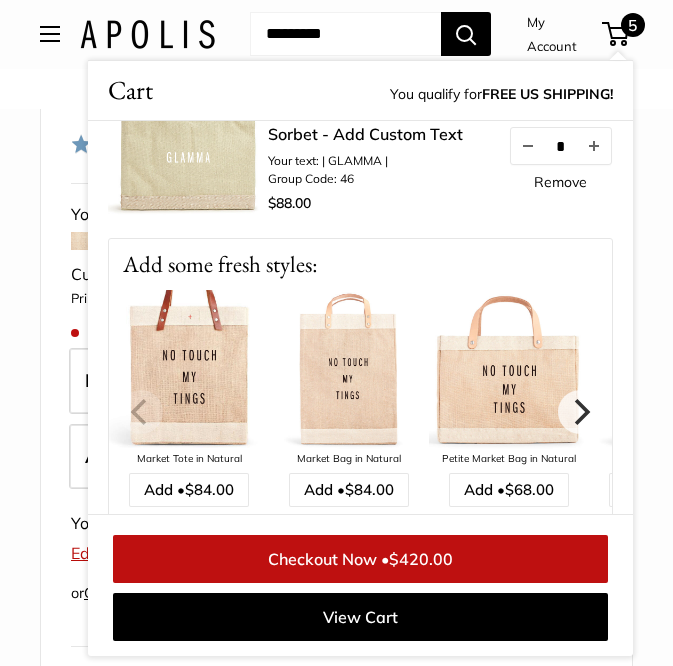 click on "Home
Market Bags
Petite Market Bag in Blush
Bird's eye view
Pause Play % buffered 00:00 Unmute Mute Exit fullscreen Enter fullscreen Play
Effortless style wherever you go" at bounding box center (336, 814) 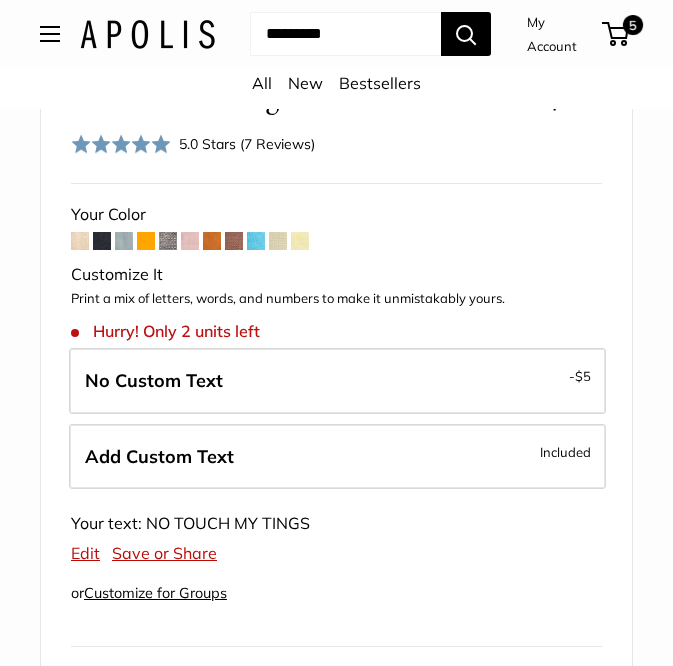 click at bounding box center (278, 241) 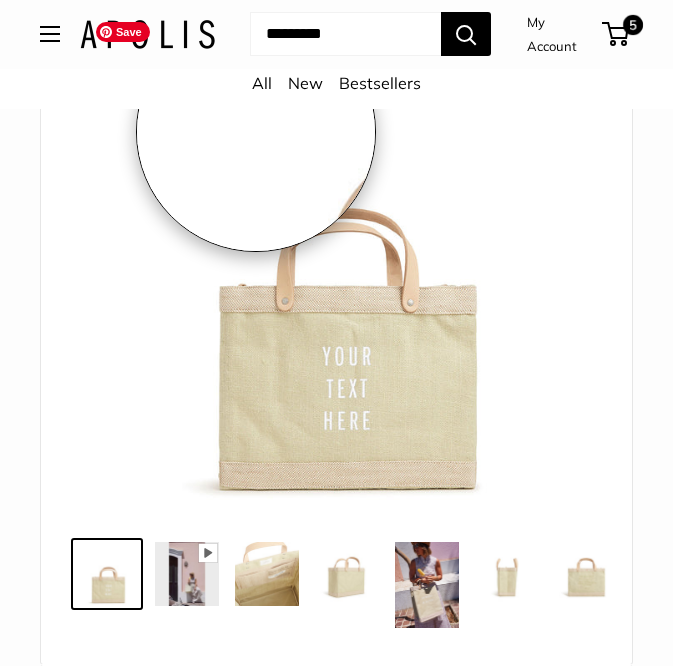scroll, scrollTop: 0, scrollLeft: 0, axis: both 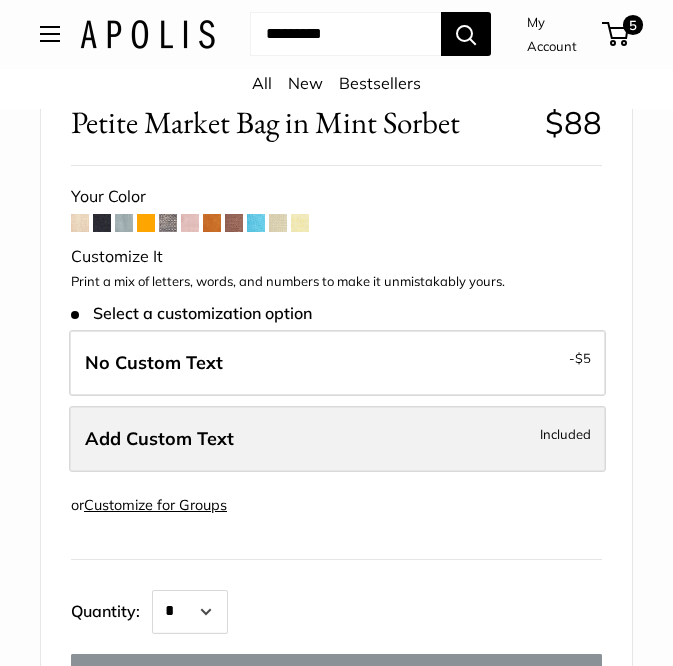 click on "Add Custom Text
Included" at bounding box center [337, 439] 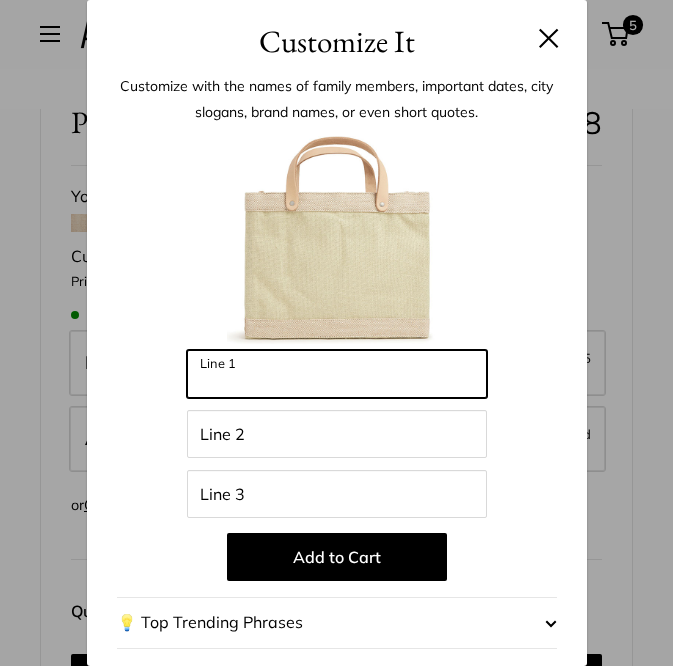 click on "Line 1" at bounding box center (337, 374) 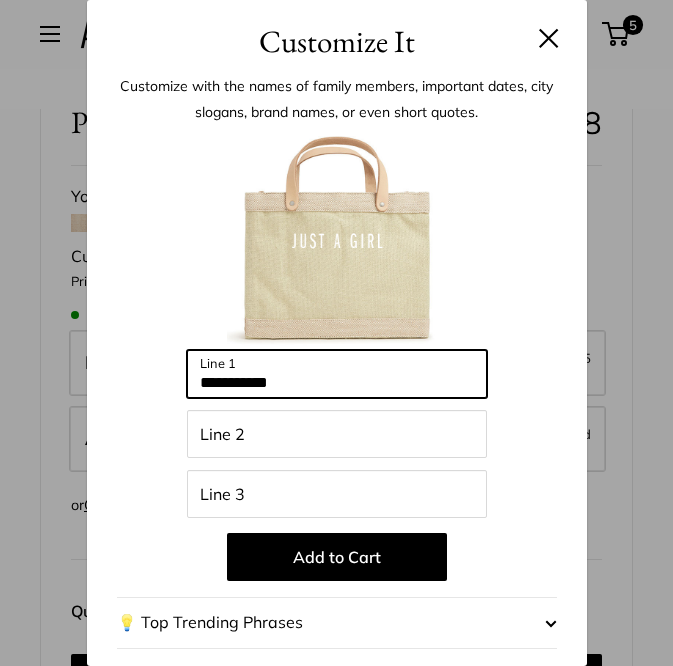type on "**********" 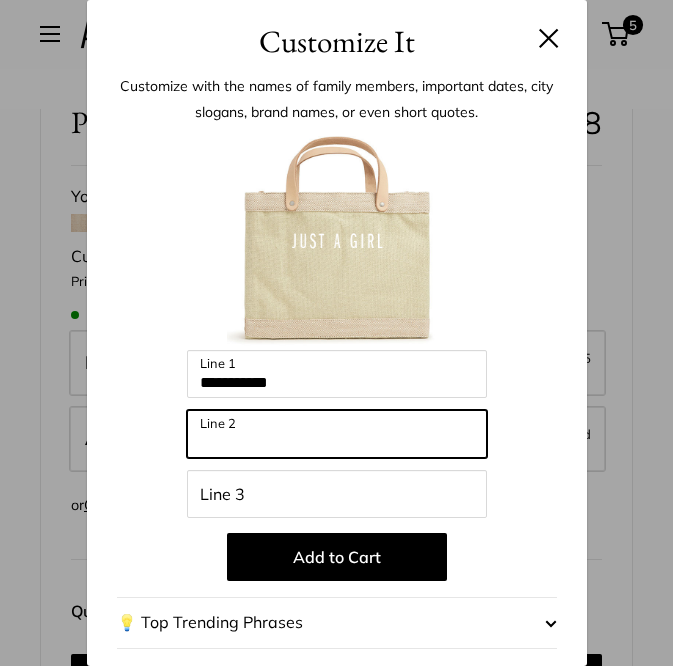 click on "Line 2" at bounding box center [337, 434] 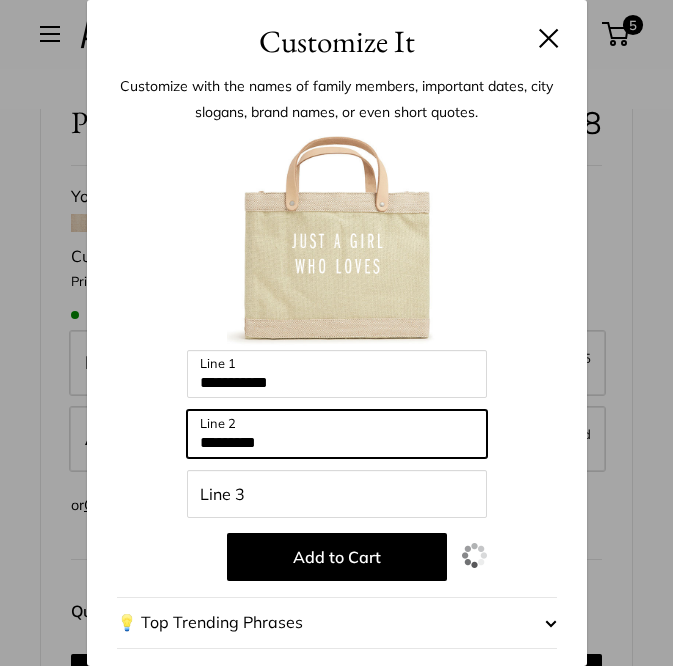 type on "*********" 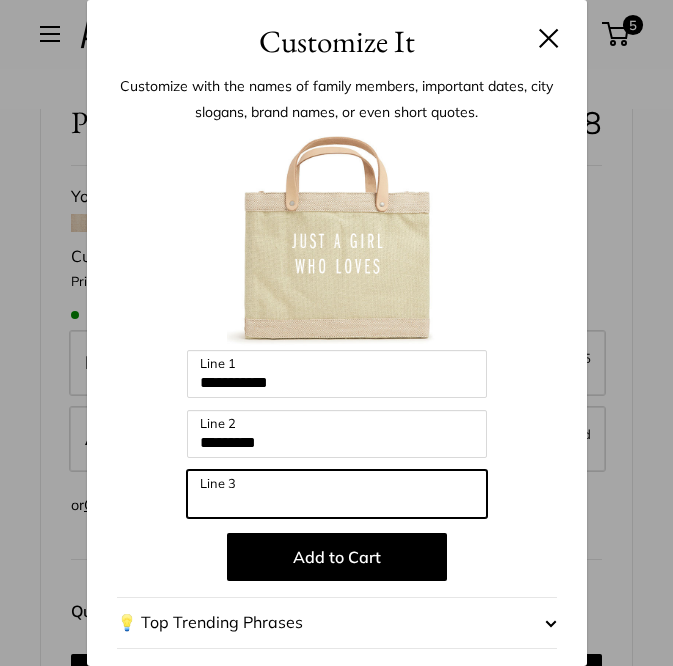 click on "Line 3" at bounding box center (337, 494) 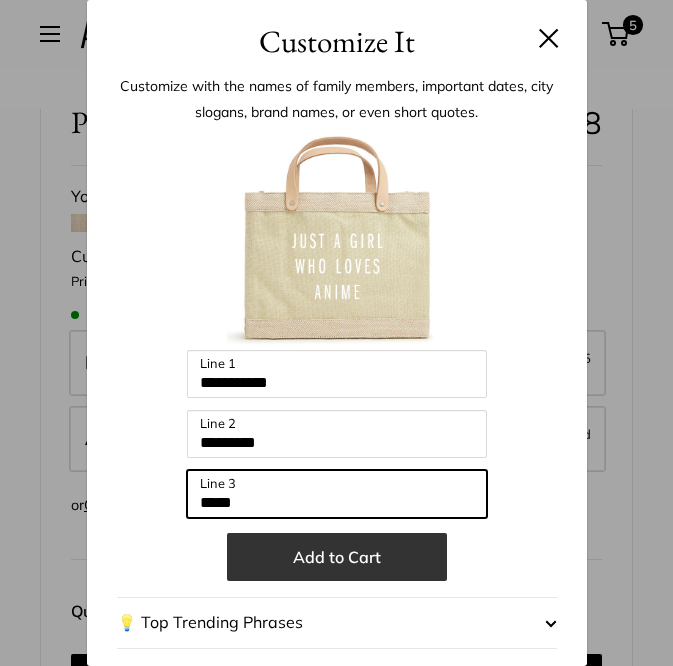 type on "*****" 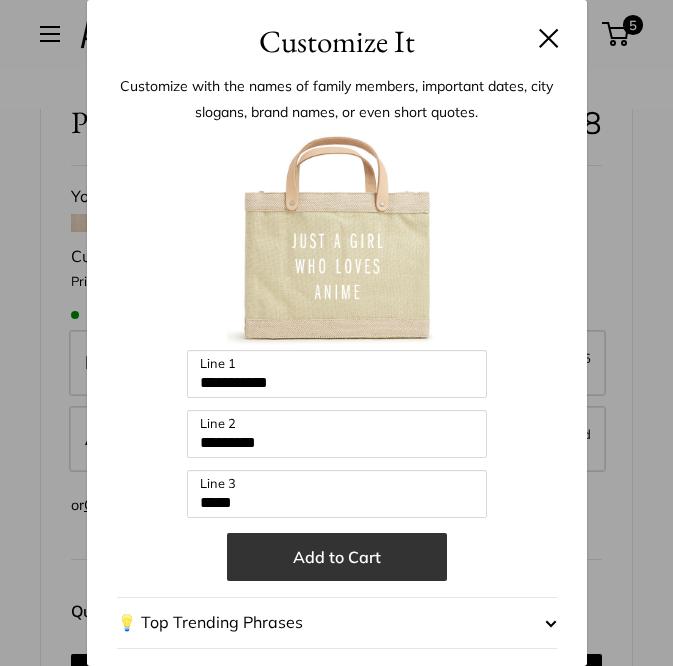 click on "Add to Cart" at bounding box center [337, 557] 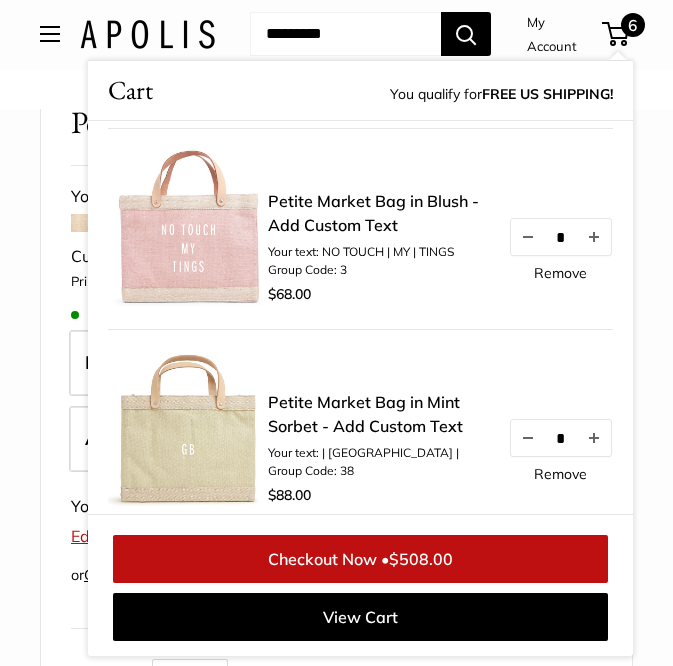 scroll, scrollTop: 0, scrollLeft: 0, axis: both 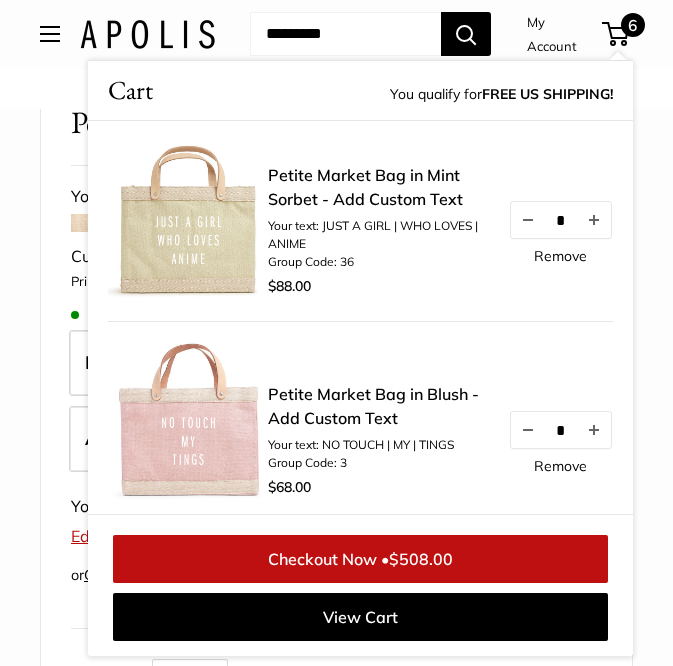click on "Petite Market Bag in Mint Sorbet
$88
Customizable Text Short Handle Save  $-88
$88
/
& USA Free Shipping  $150 +
Your Color
Customize It
- -" at bounding box center (336, 621) 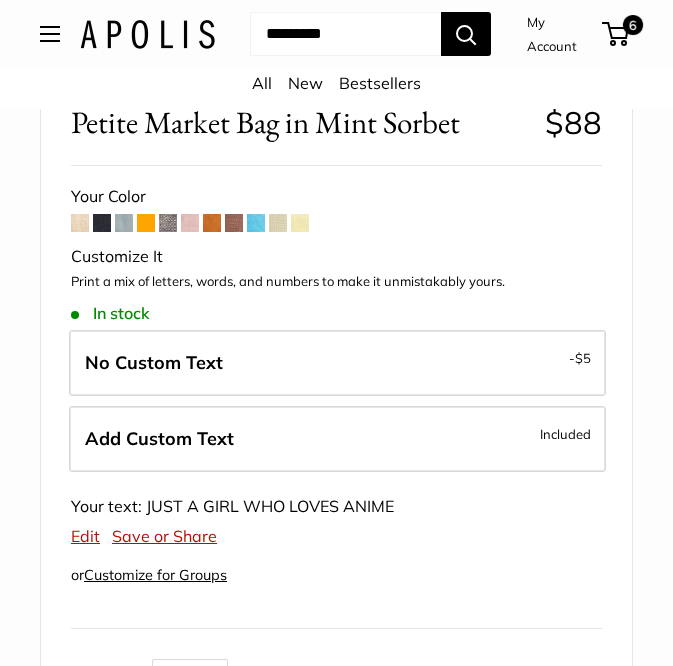 click at bounding box center (80, 223) 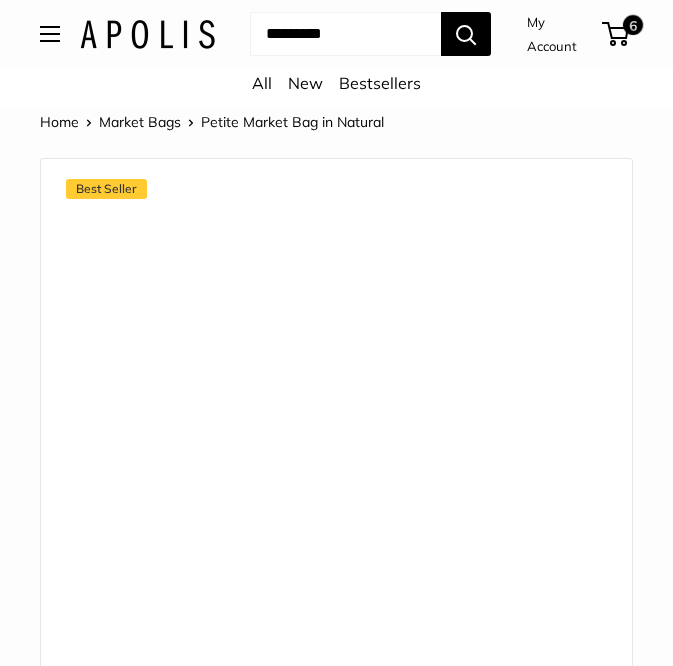 scroll, scrollTop: 0, scrollLeft: 0, axis: both 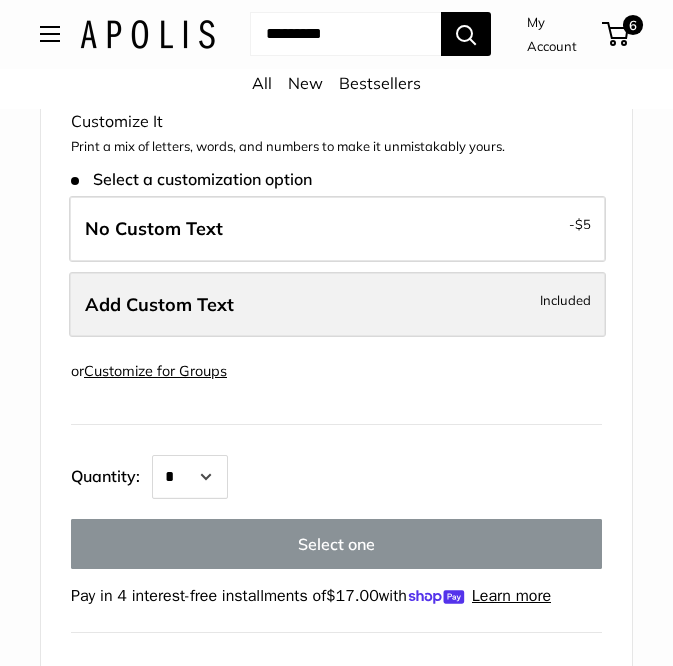 click on "Add Custom Text
Included" at bounding box center (337, 305) 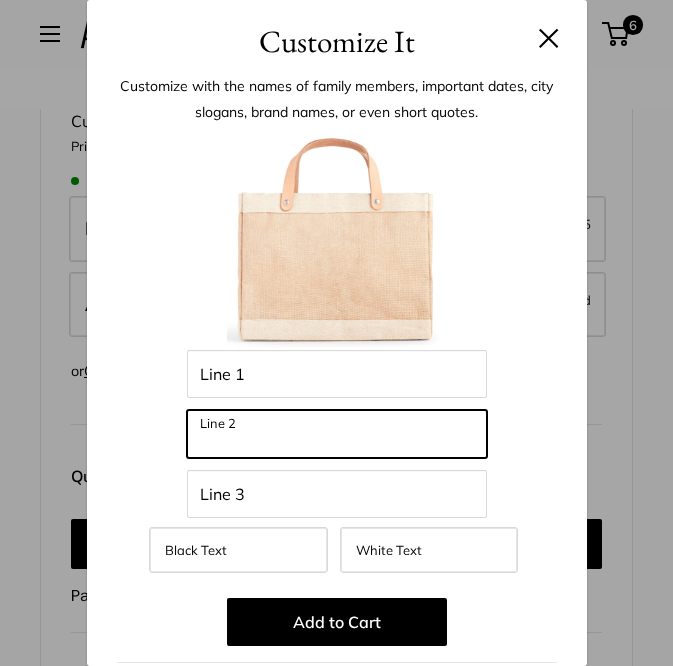 click on "Line 2" at bounding box center [337, 434] 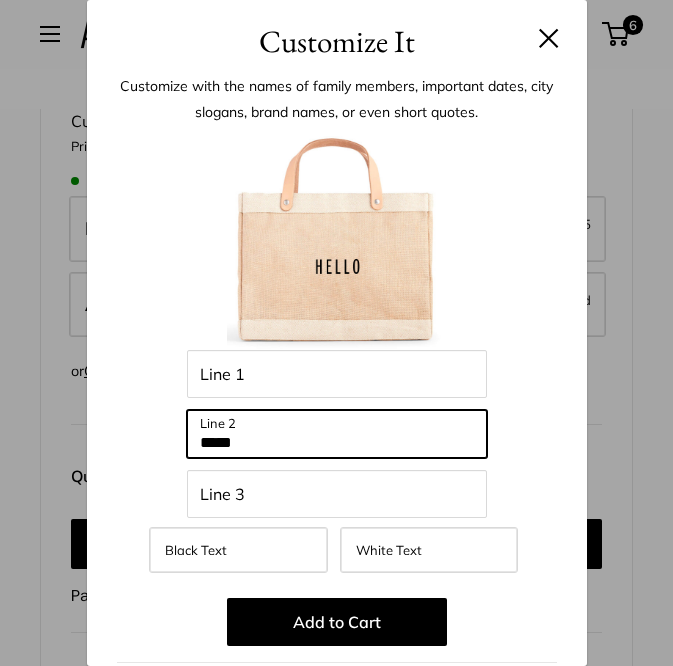 type on "*****" 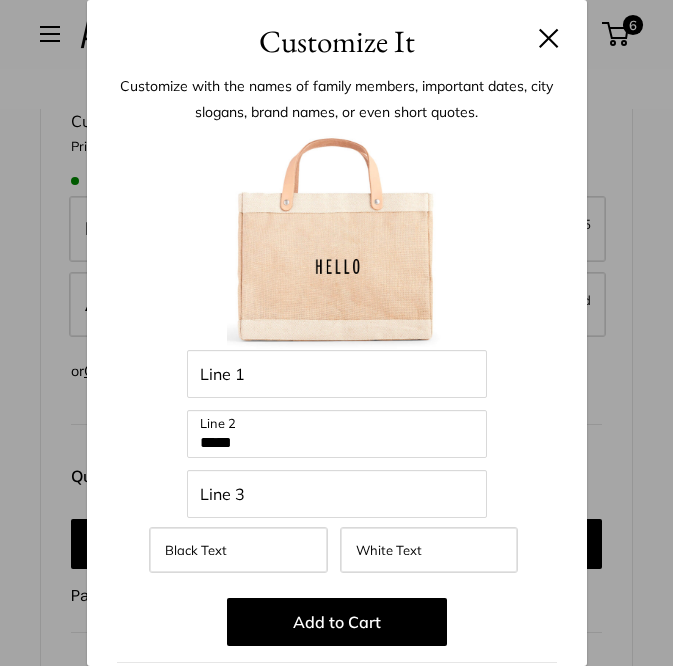 click at bounding box center (549, 38) 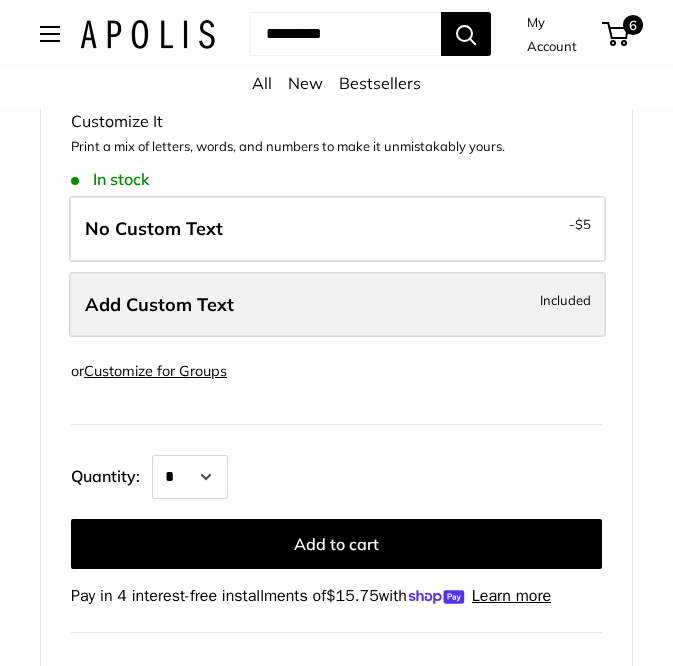 scroll, scrollTop: 0, scrollLeft: 941, axis: horizontal 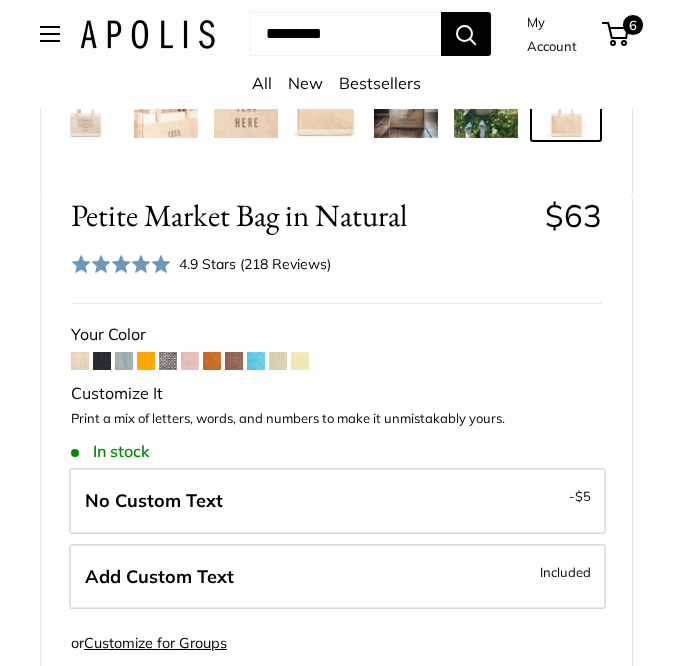click on "Your Color
-" at bounding box center [336, 470] 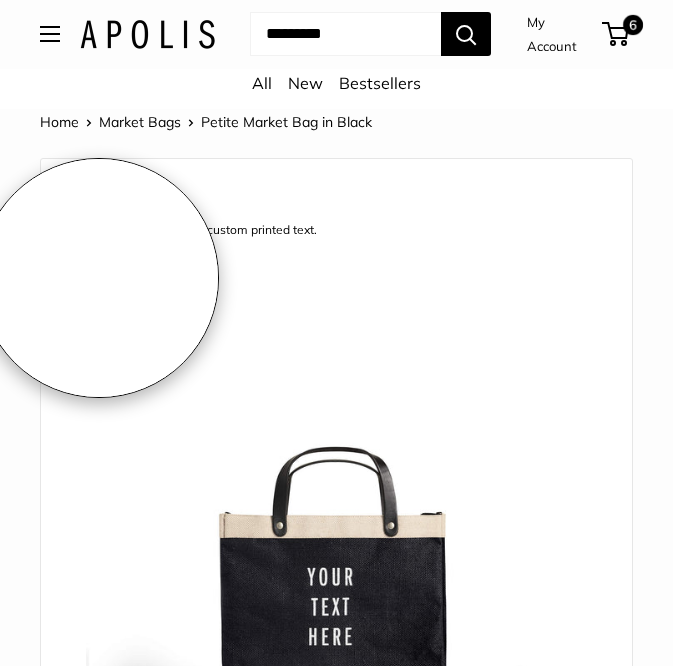 scroll, scrollTop: 0, scrollLeft: 0, axis: both 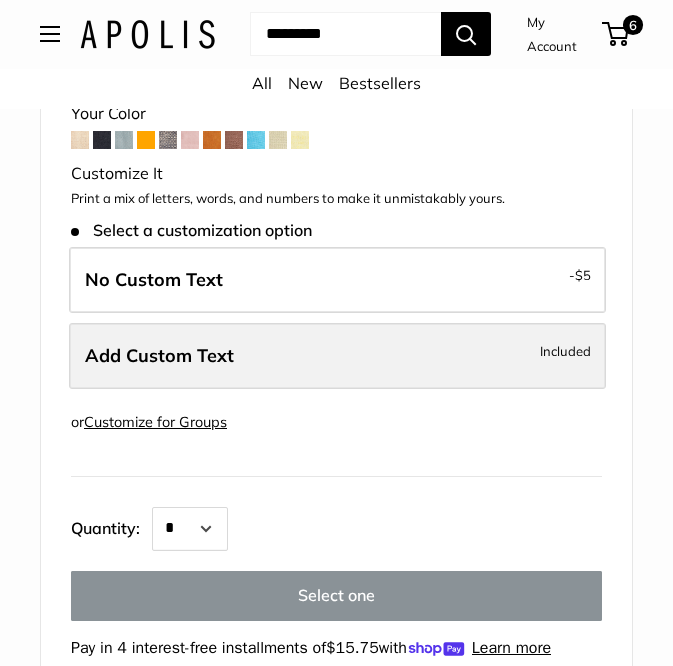 click on "Add Custom Text" at bounding box center [159, 355] 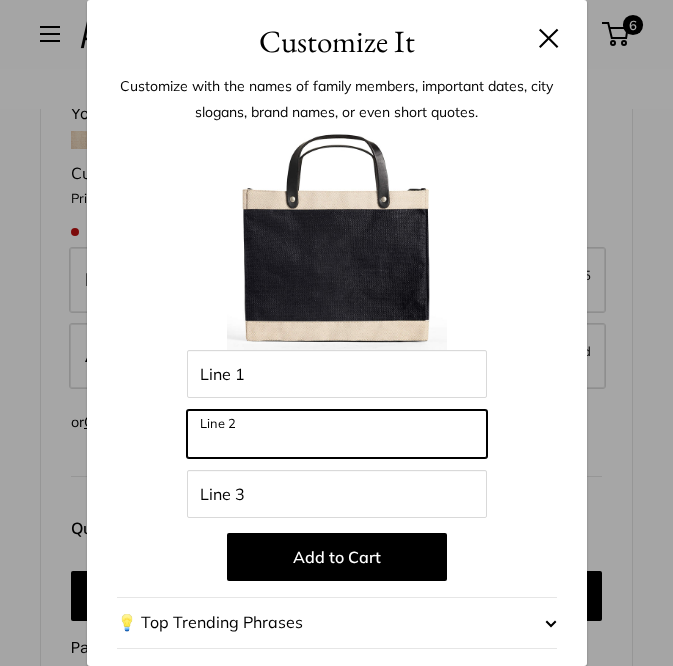 click on "Line 2" at bounding box center (337, 434) 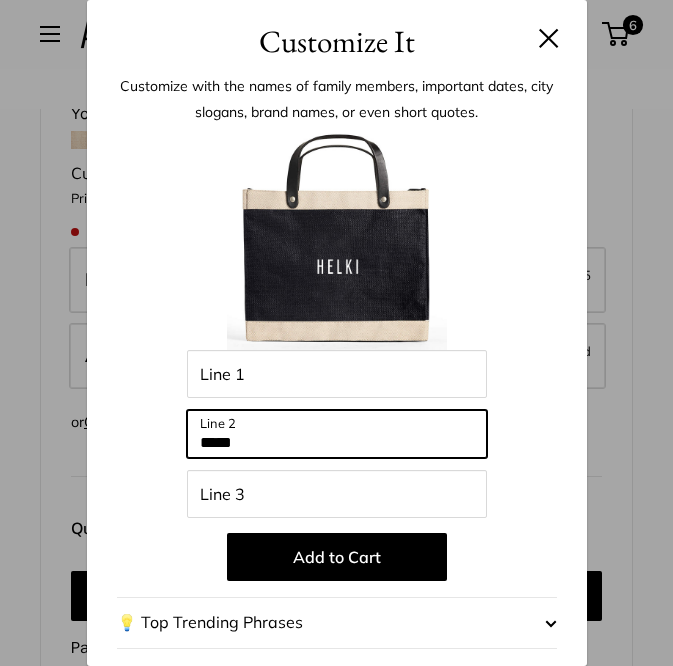 type on "*****" 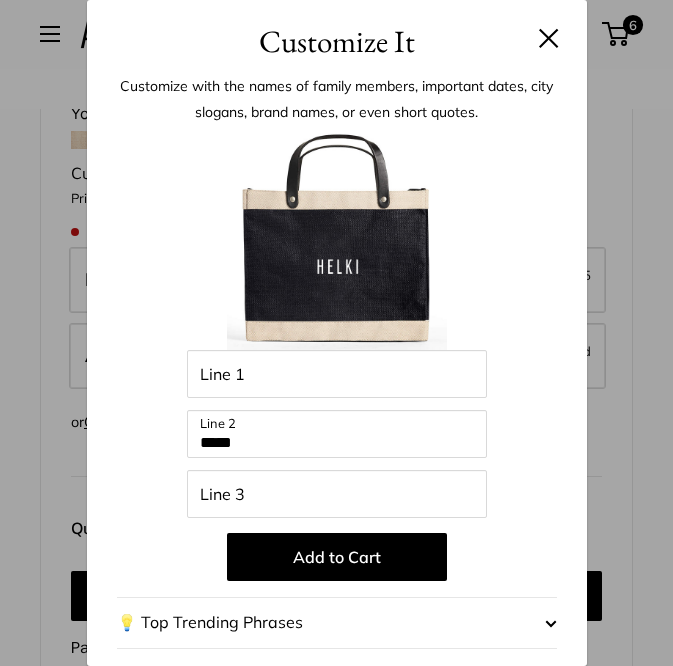 click on "Add to Cart" at bounding box center [337, 557] 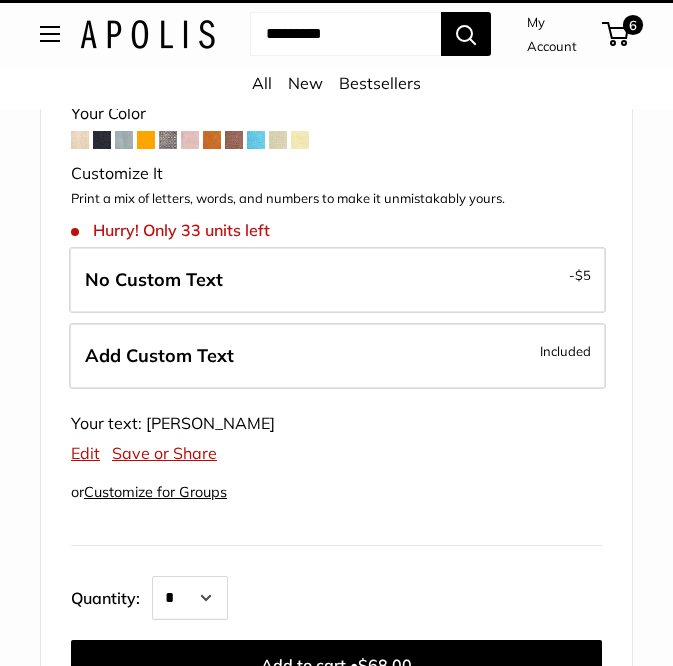 scroll, scrollTop: 1117, scrollLeft: 0, axis: vertical 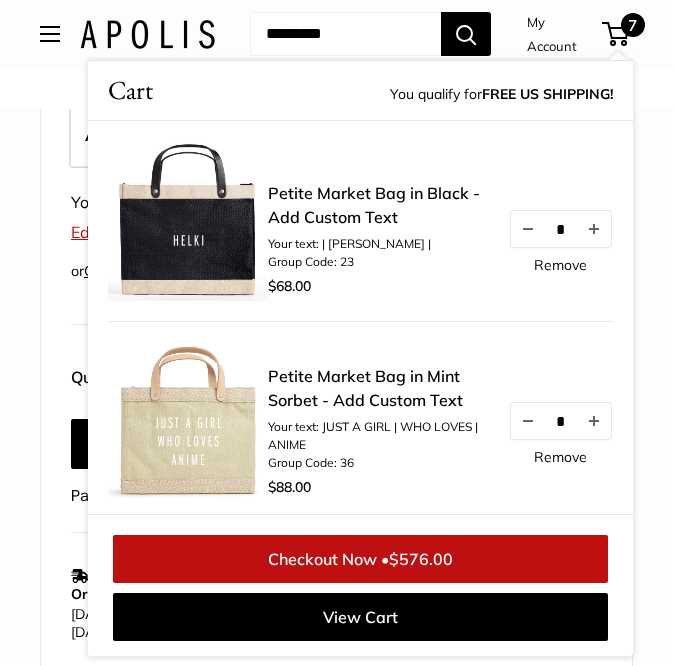 click on "Remove" at bounding box center [560, 265] 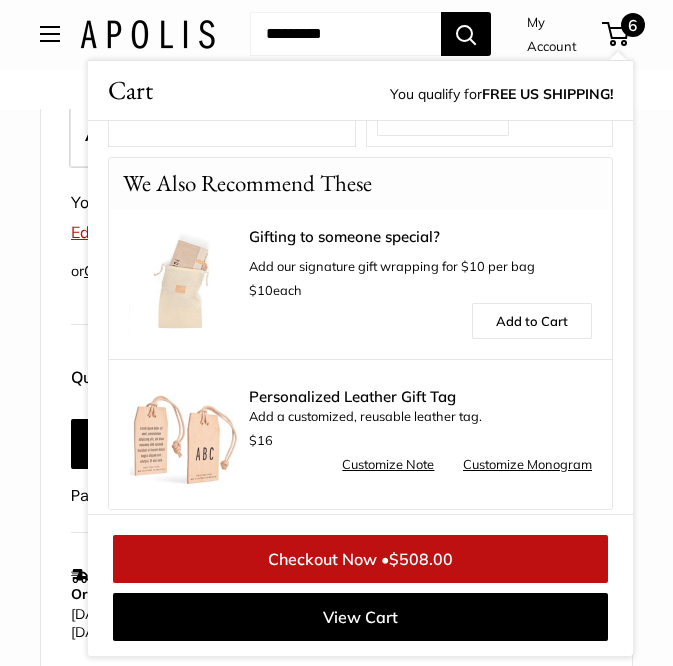 scroll, scrollTop: 0, scrollLeft: 0, axis: both 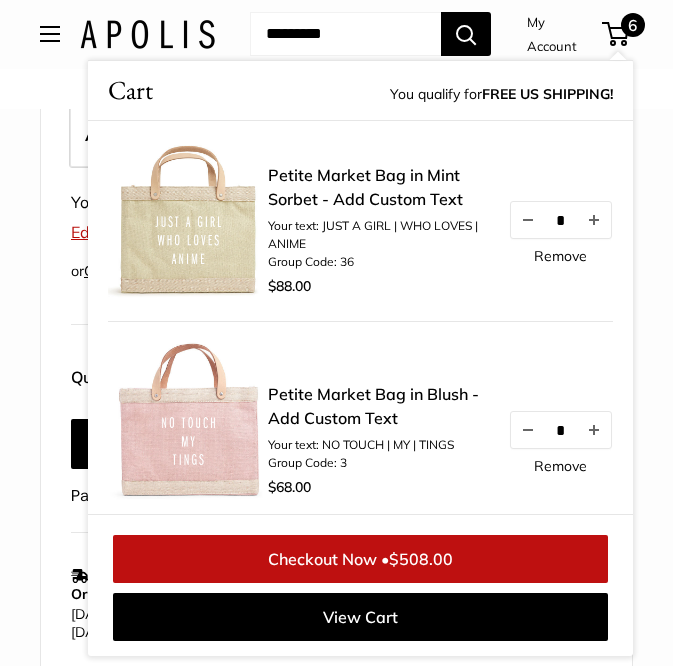 click on "Home
Market Bags
Petite Market Bag in Black
Best Seller
Spacious inner area with room for everything.
Super soft leather handles." at bounding box center [336, 461] 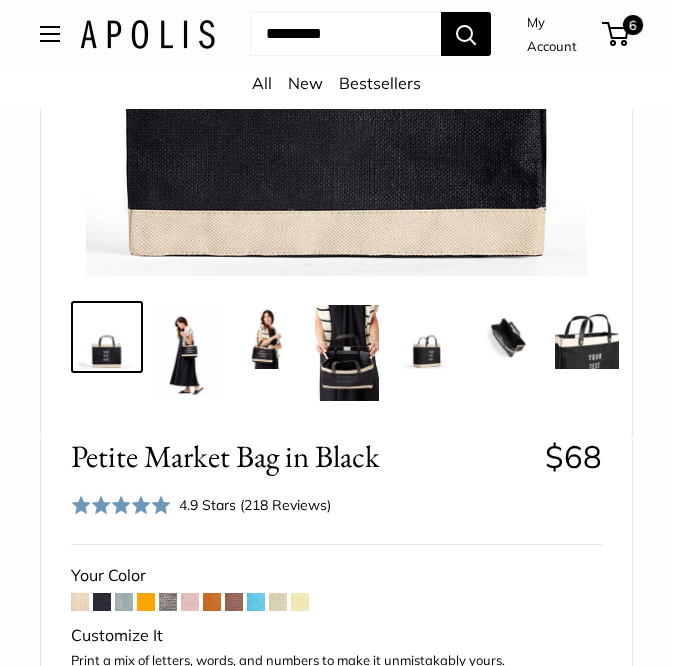 scroll, scrollTop: 581, scrollLeft: 0, axis: vertical 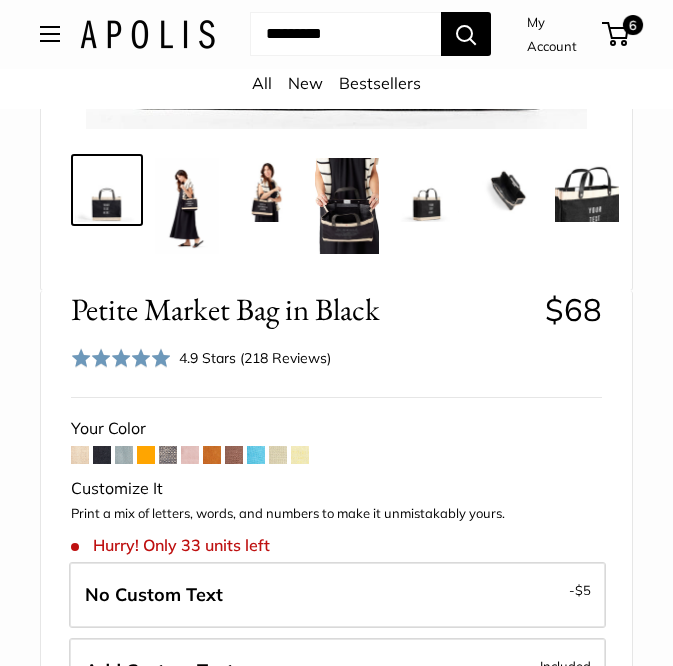 click at bounding box center [124, 455] 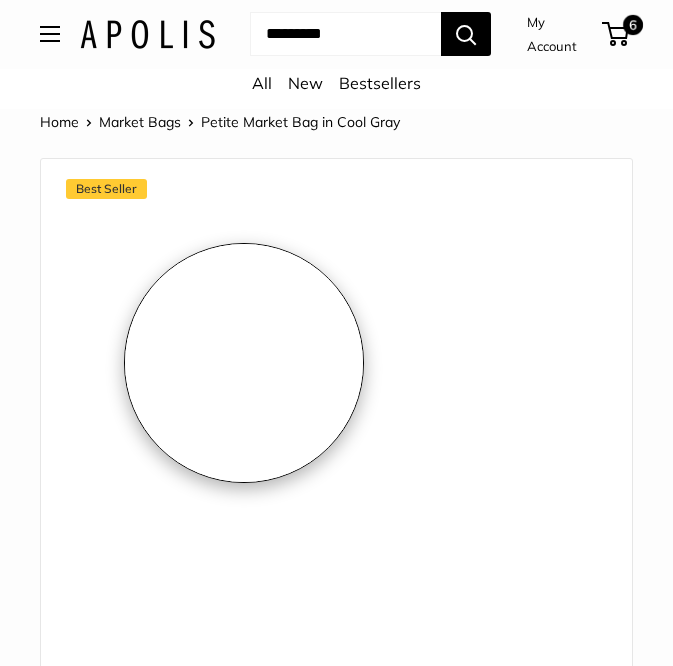 scroll, scrollTop: 434, scrollLeft: 0, axis: vertical 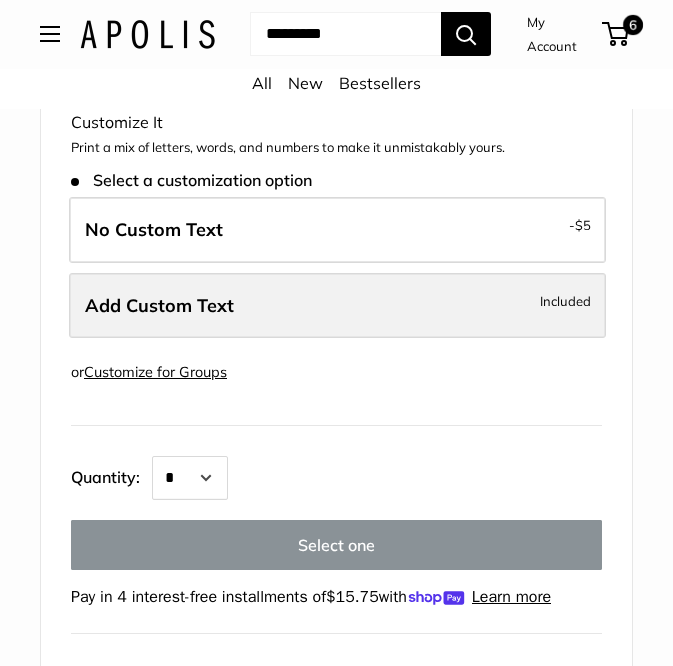 click on "Add Custom Text
Included" at bounding box center (337, 306) 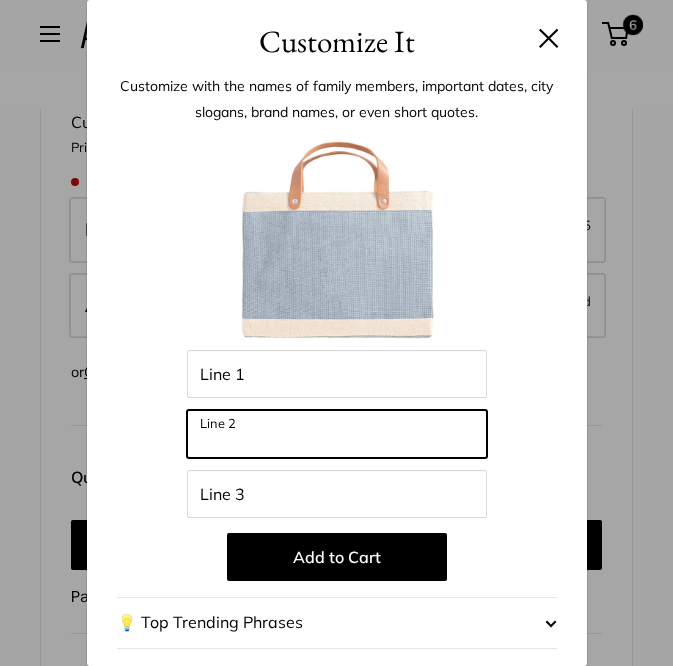 click on "Line 2" at bounding box center (337, 434) 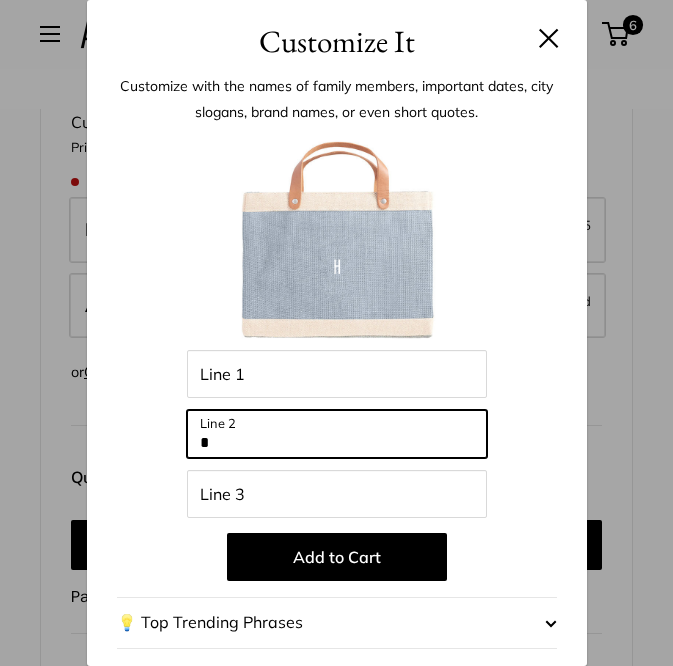 type on "*" 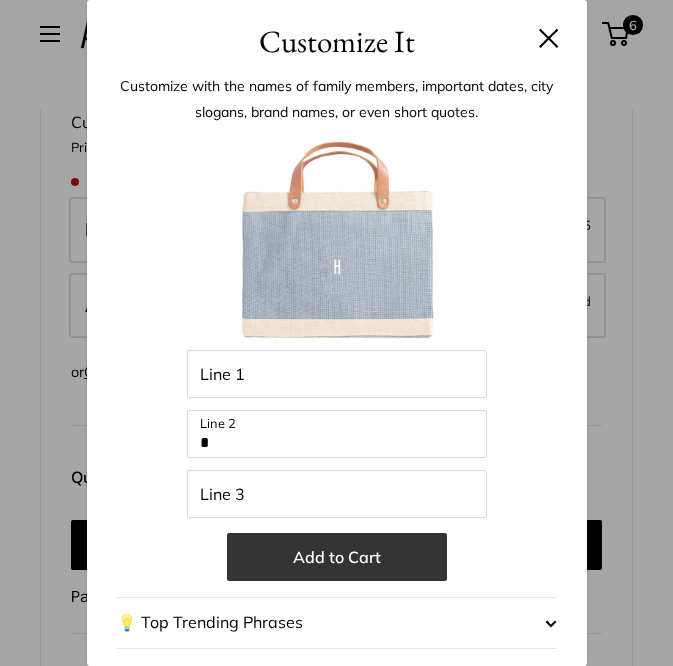 drag, startPoint x: 544, startPoint y: 553, endPoint x: 419, endPoint y: 555, distance: 125.016 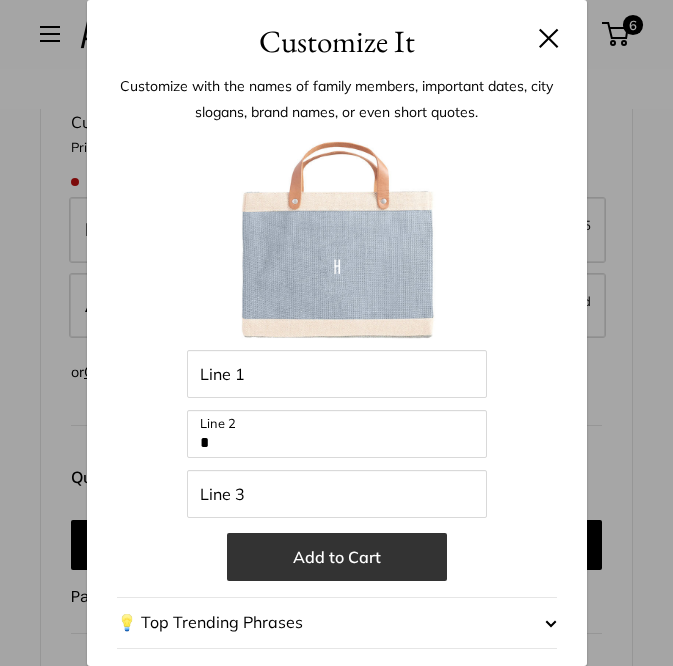 click on "Add to Cart" at bounding box center [337, 557] 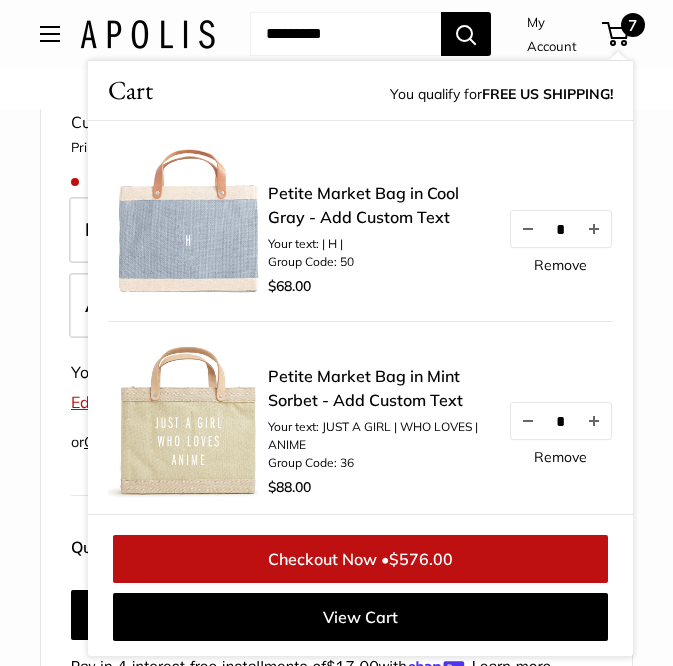 click on "Remove" at bounding box center (560, 265) 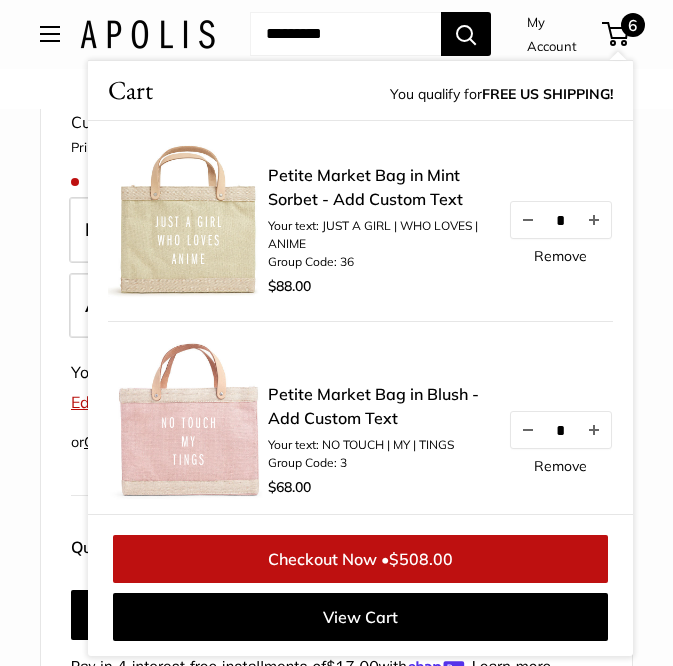 click on "Home
Market Bags
Petite Market Bag in Cool Gray
Best Seller" at bounding box center (336, 648) 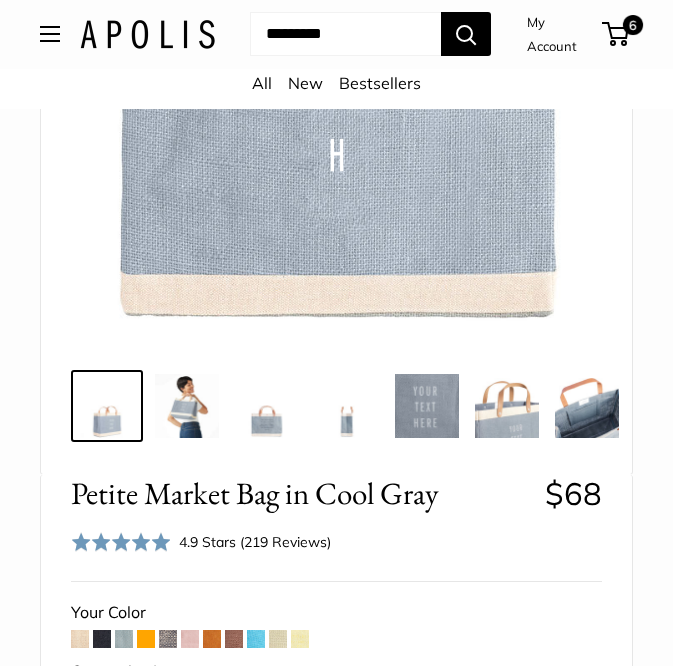 scroll, scrollTop: 355, scrollLeft: 0, axis: vertical 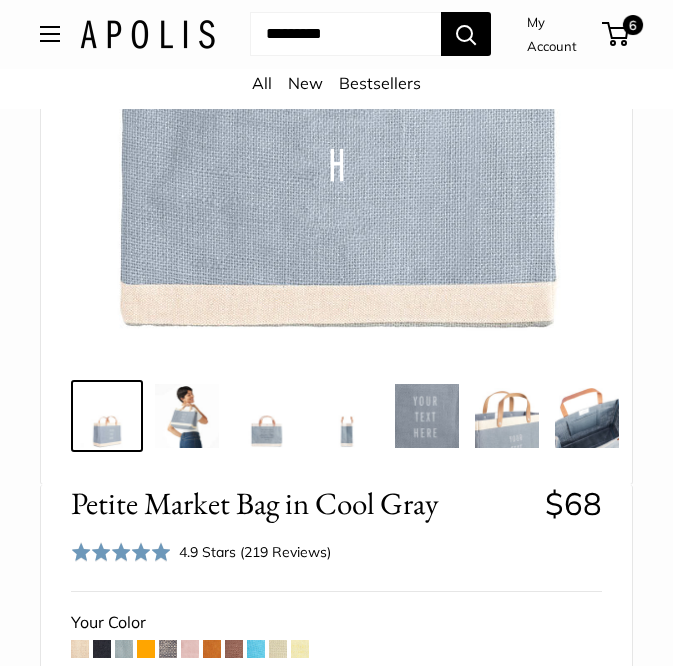 click at bounding box center [336, 104] 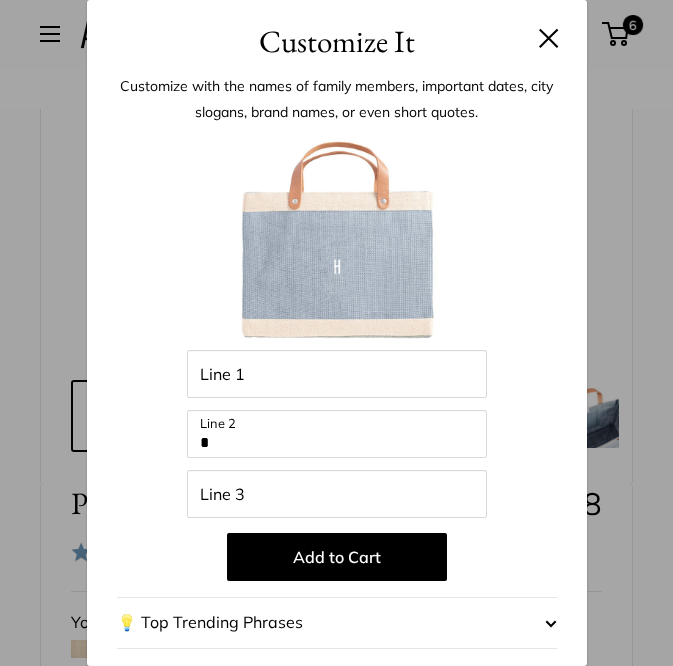 click at bounding box center [549, 38] 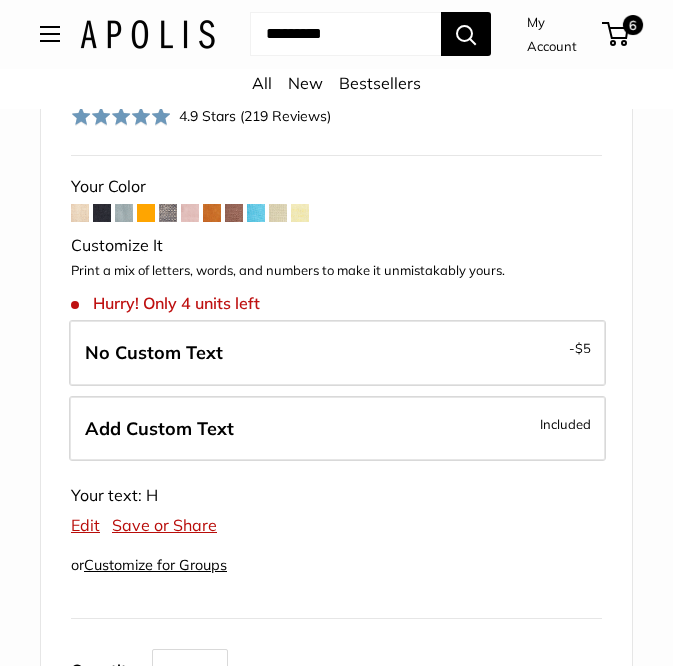 scroll, scrollTop: 782, scrollLeft: 0, axis: vertical 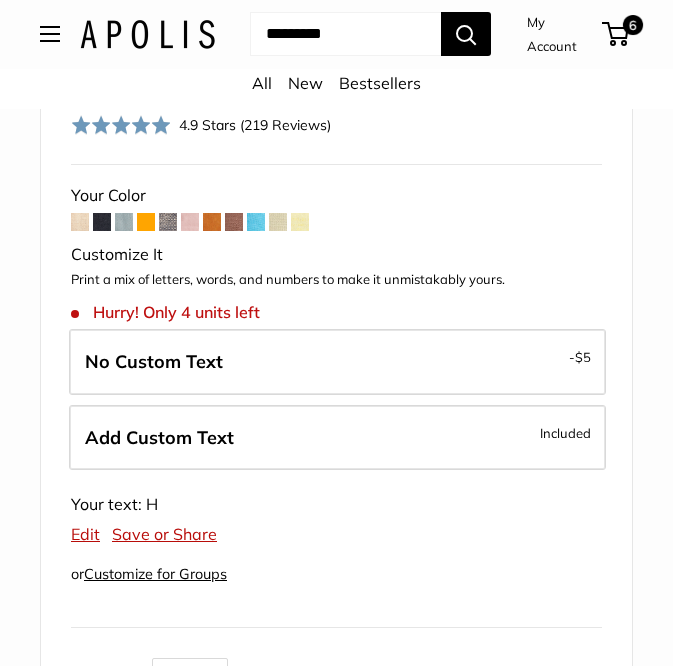 click at bounding box center [146, 222] 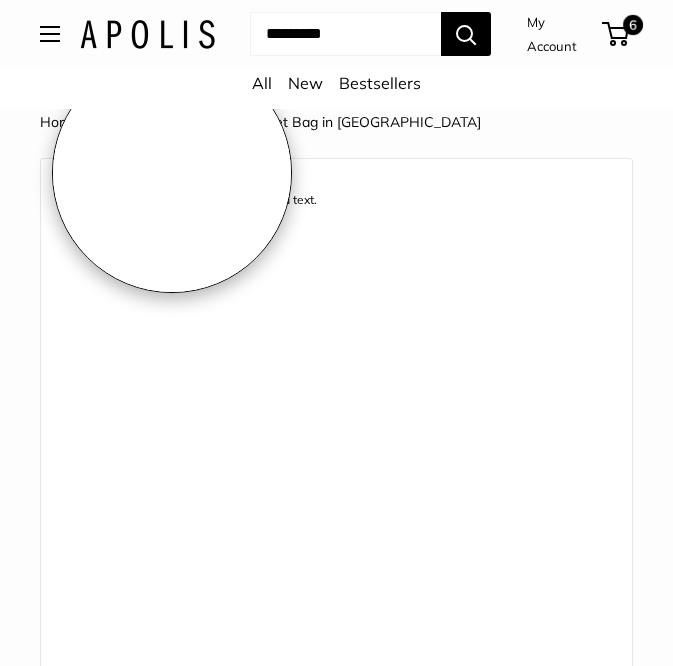 scroll, scrollTop: 0, scrollLeft: 0, axis: both 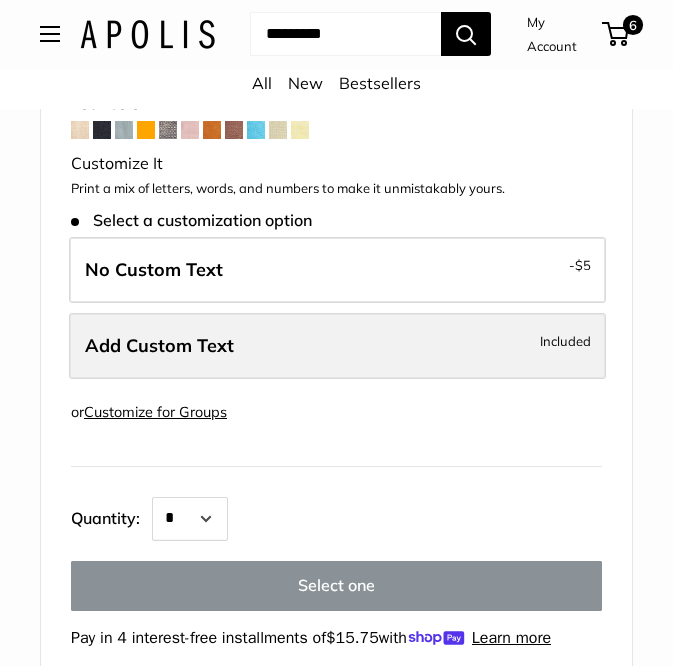 click on "Add Custom Text
Included" at bounding box center (337, 346) 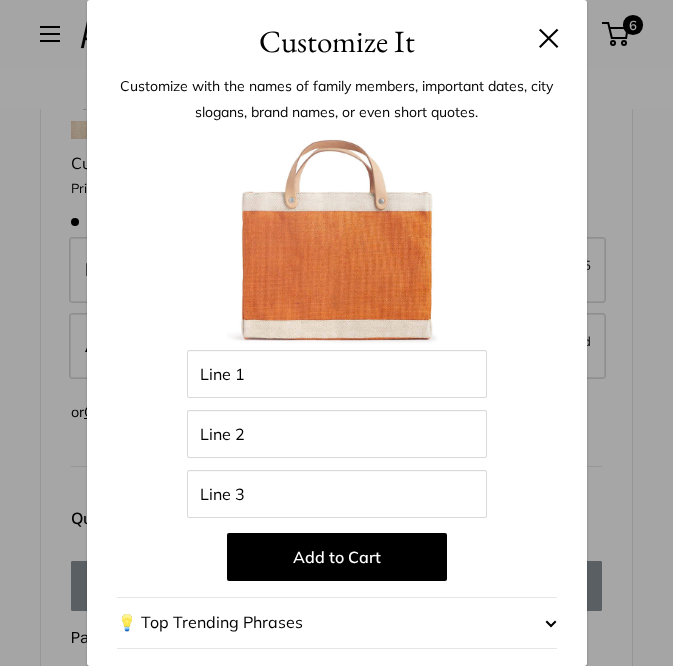 click at bounding box center [549, 38] 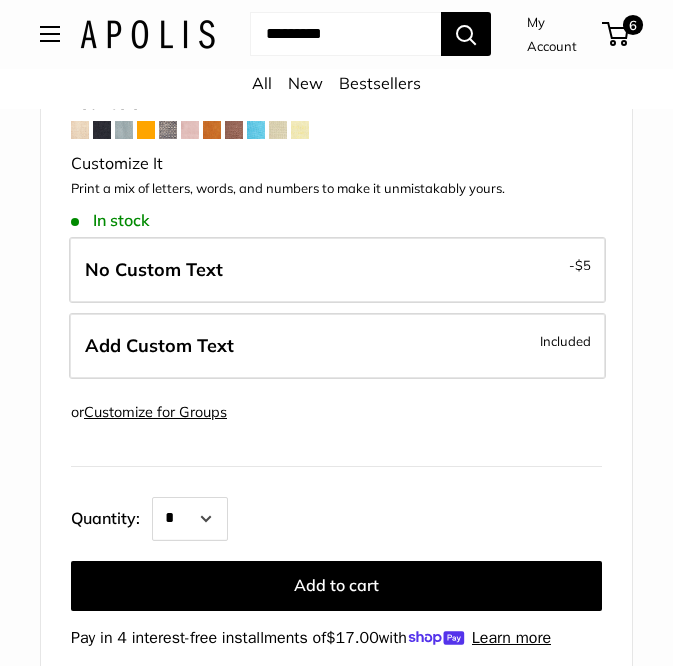 scroll, scrollTop: 0, scrollLeft: 581, axis: horizontal 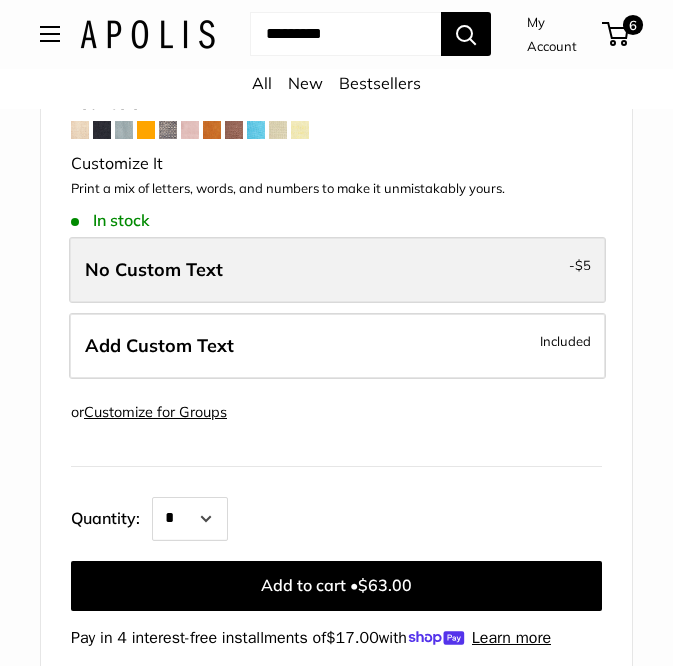 click on "No Custom Text
- $5" at bounding box center [337, 270] 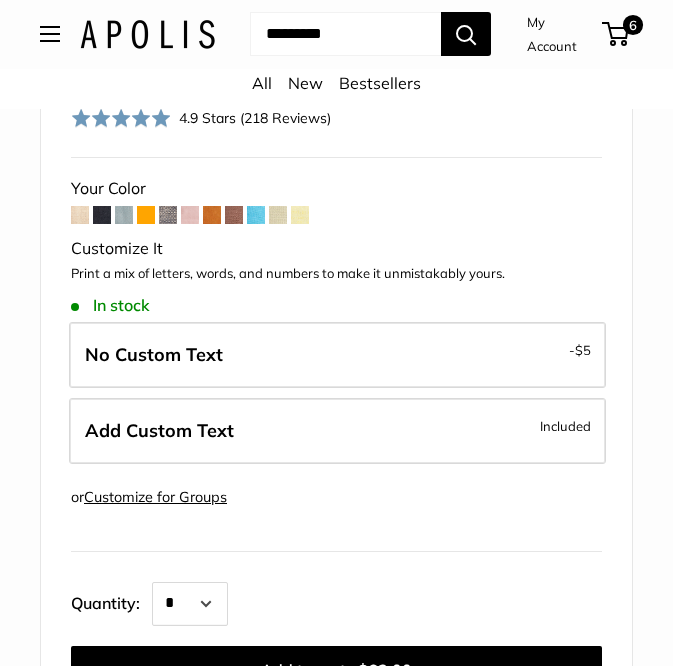 scroll, scrollTop: 836, scrollLeft: 0, axis: vertical 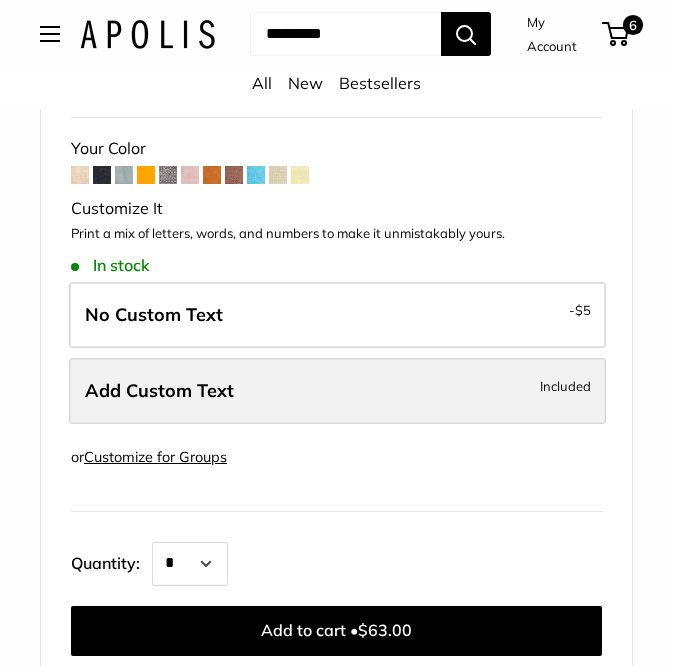 click on "Add Custom Text
Included" at bounding box center [337, 391] 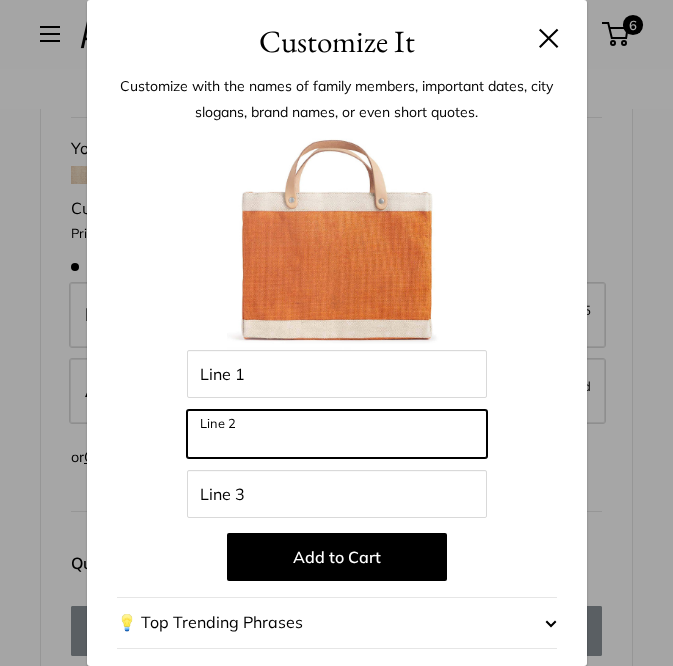 click on "Line 2" at bounding box center [337, 434] 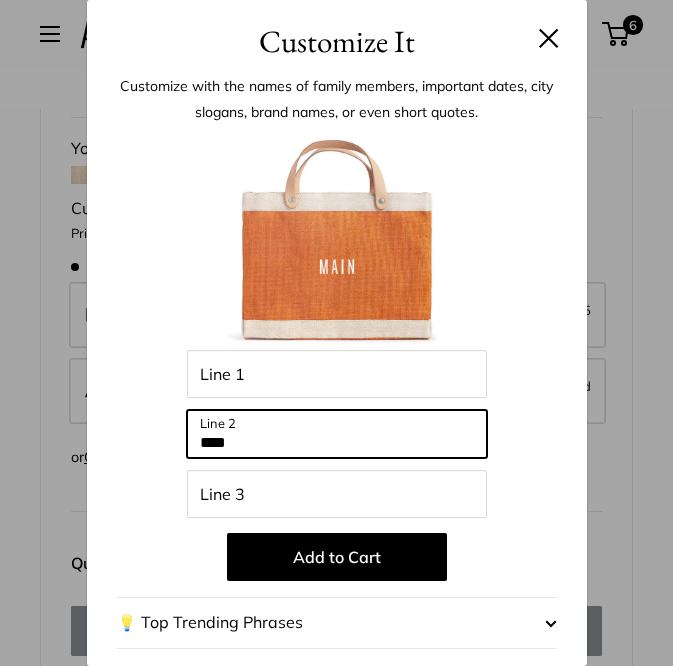 type on "****" 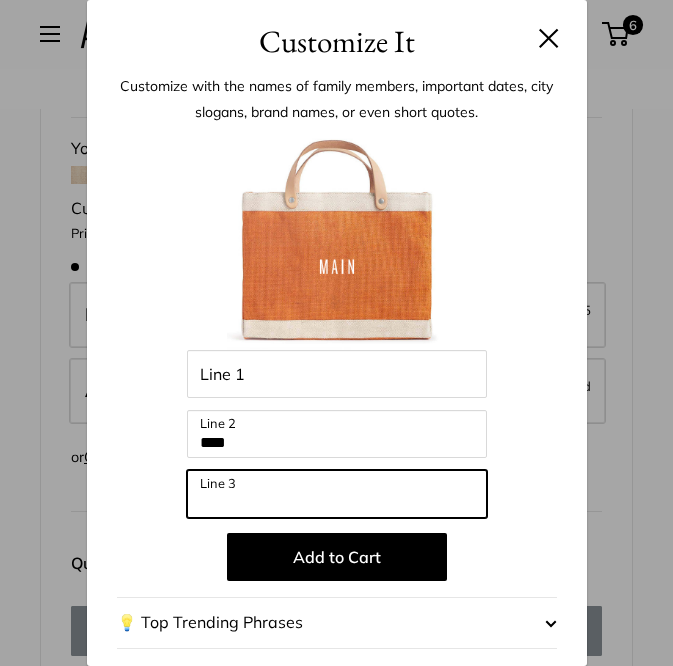click on "Line 3" at bounding box center [337, 494] 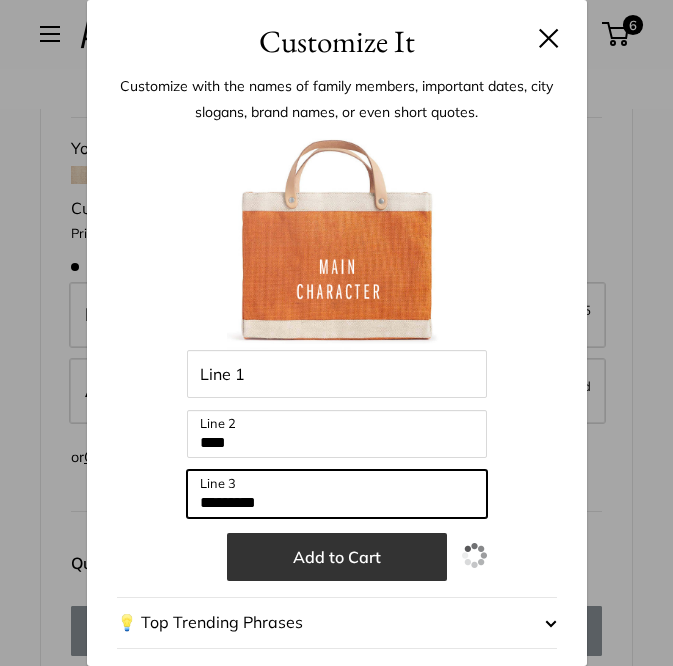 type on "*********" 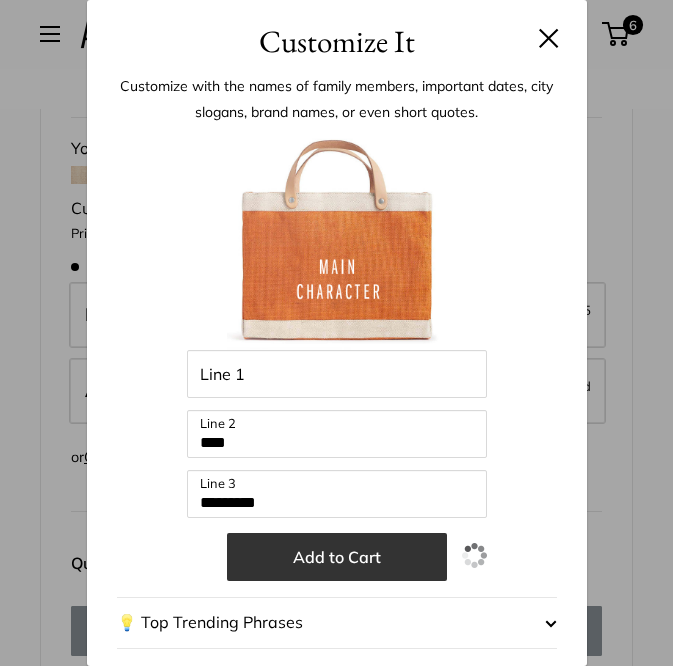 click on "Add to Cart" at bounding box center [337, 557] 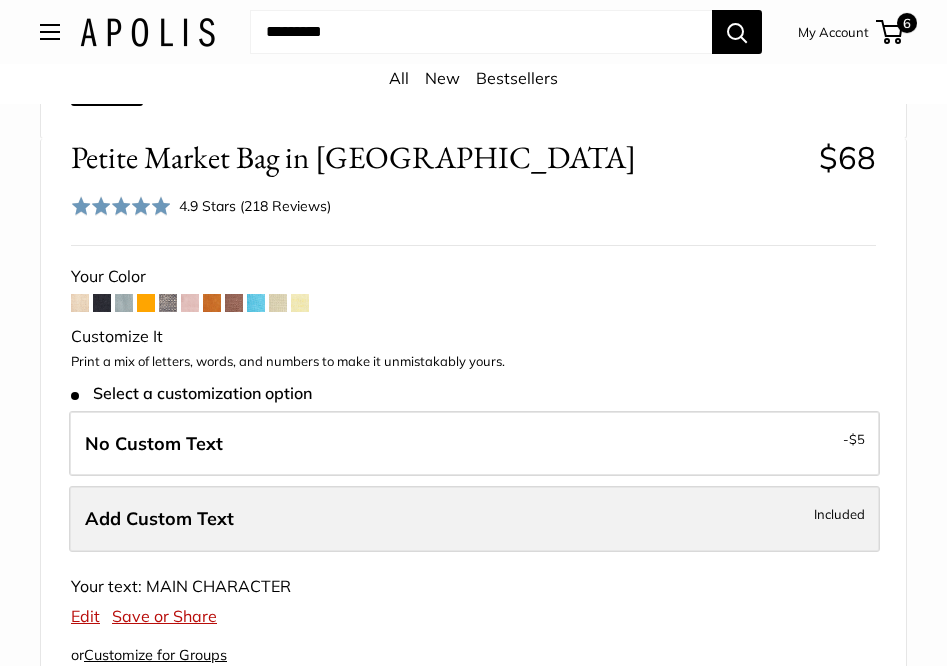 scroll, scrollTop: 939, scrollLeft: 0, axis: vertical 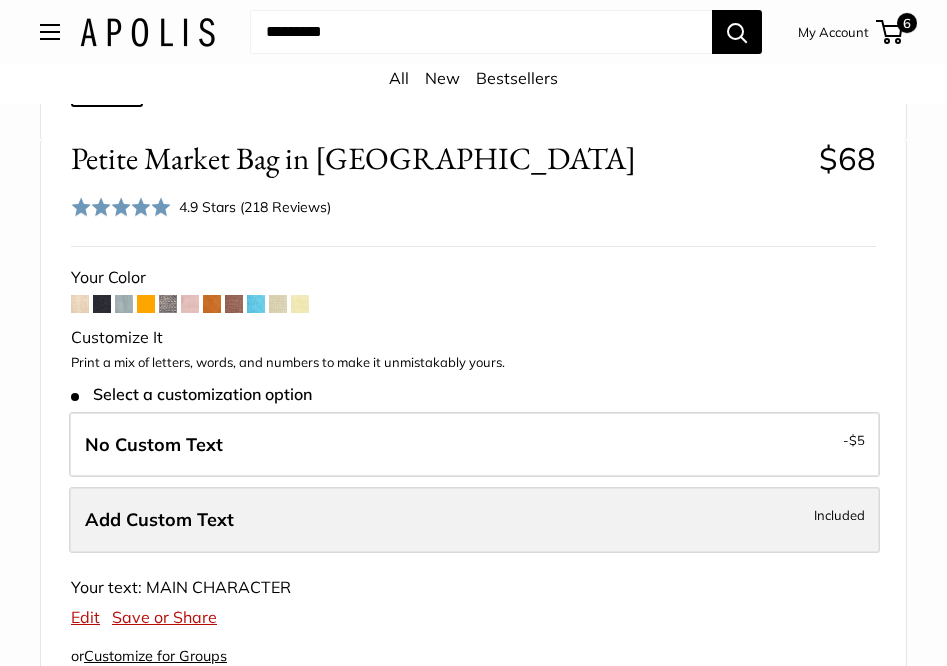 click on "Add Custom Text
Included" at bounding box center [474, 520] 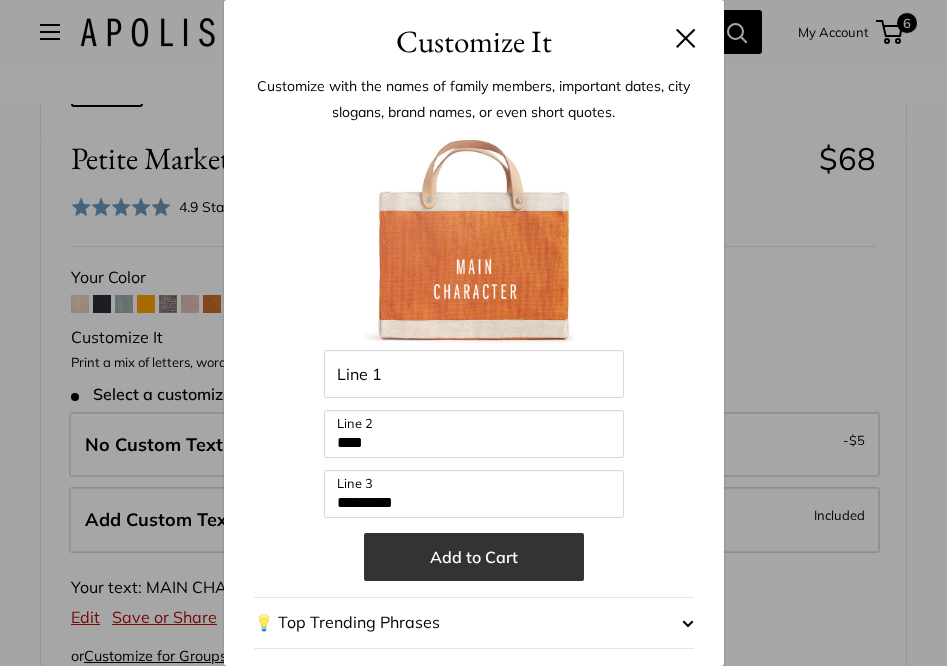 click on "Add to Cart" at bounding box center [474, 557] 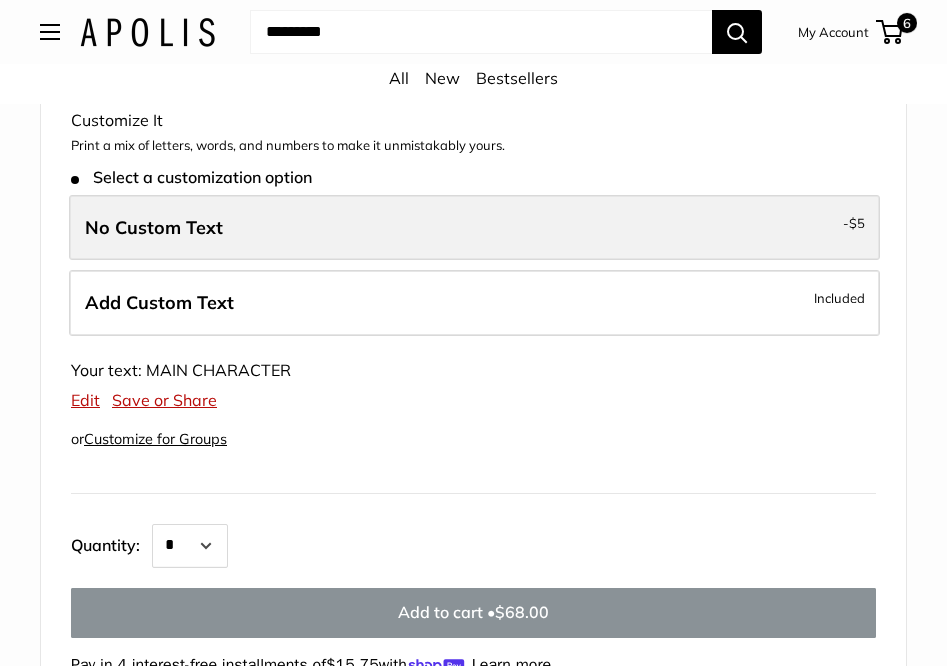 scroll, scrollTop: 1154, scrollLeft: 0, axis: vertical 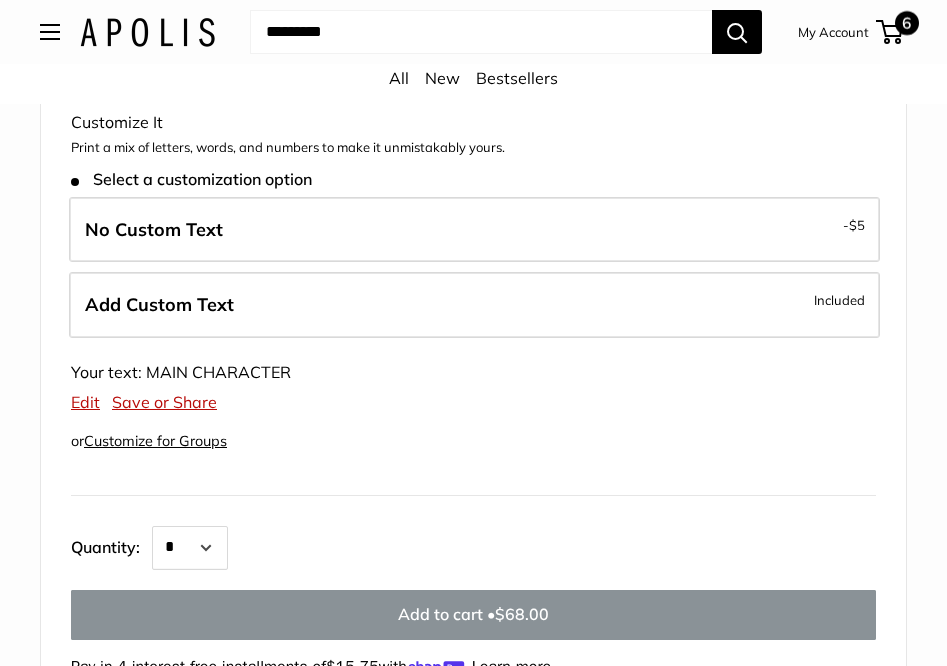 click on "6" at bounding box center (889, 32) 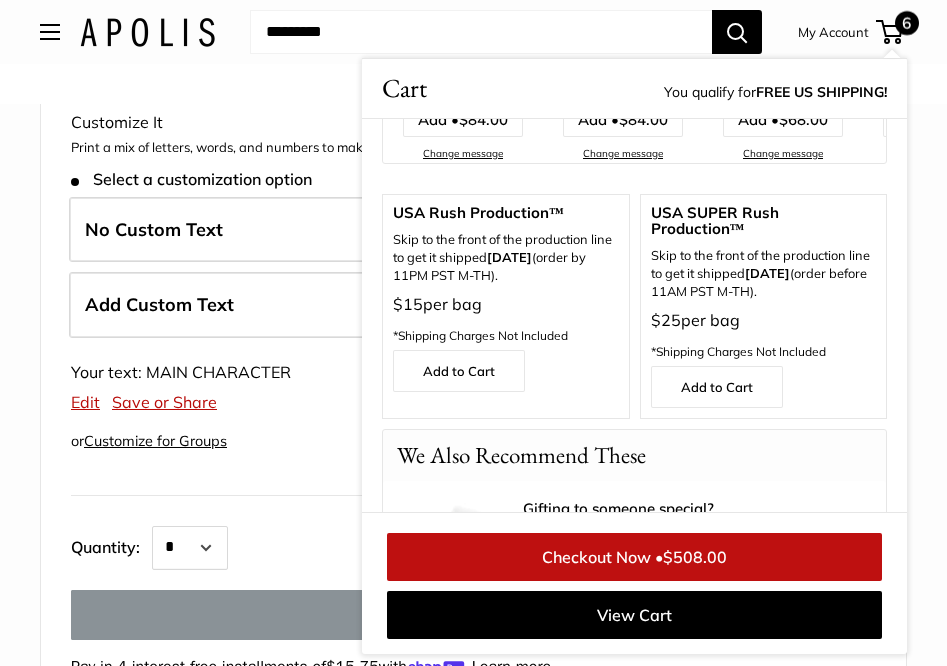 scroll, scrollTop: 1464, scrollLeft: 0, axis: vertical 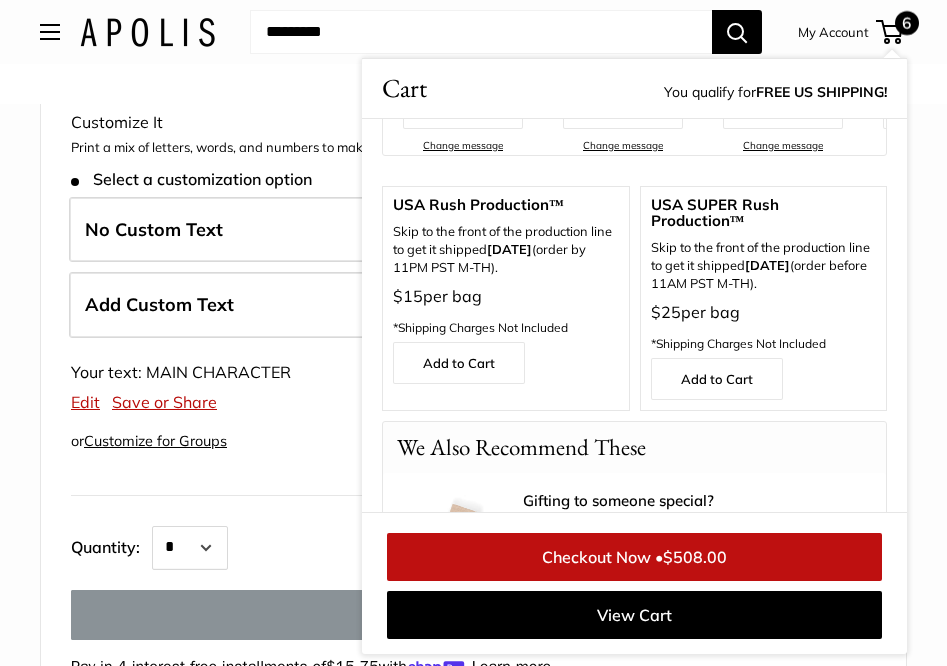 click on "Your Color
Customize It
-" at bounding box center (473, 363) 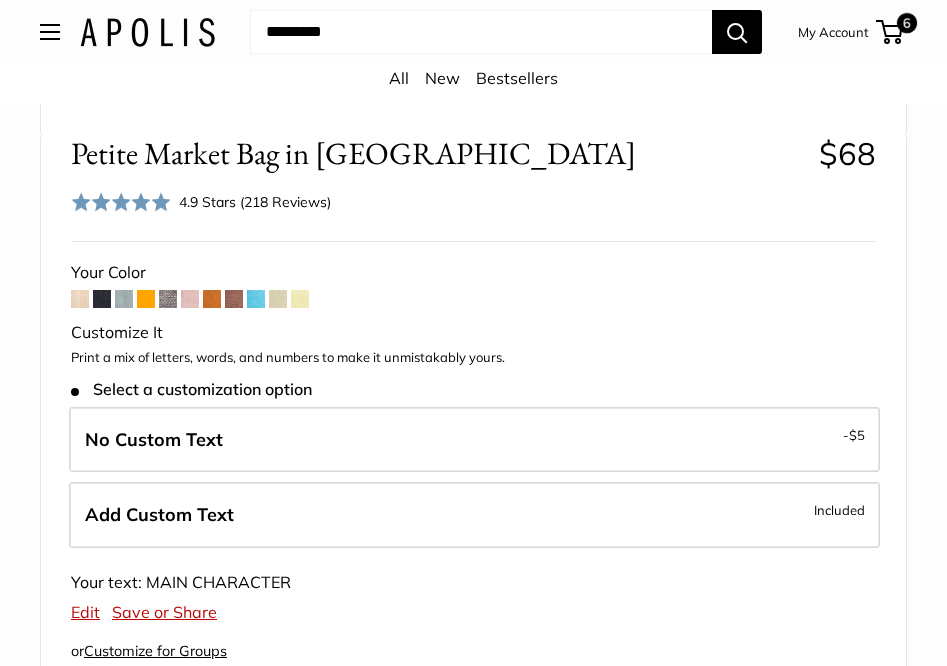 scroll, scrollTop: 945, scrollLeft: 0, axis: vertical 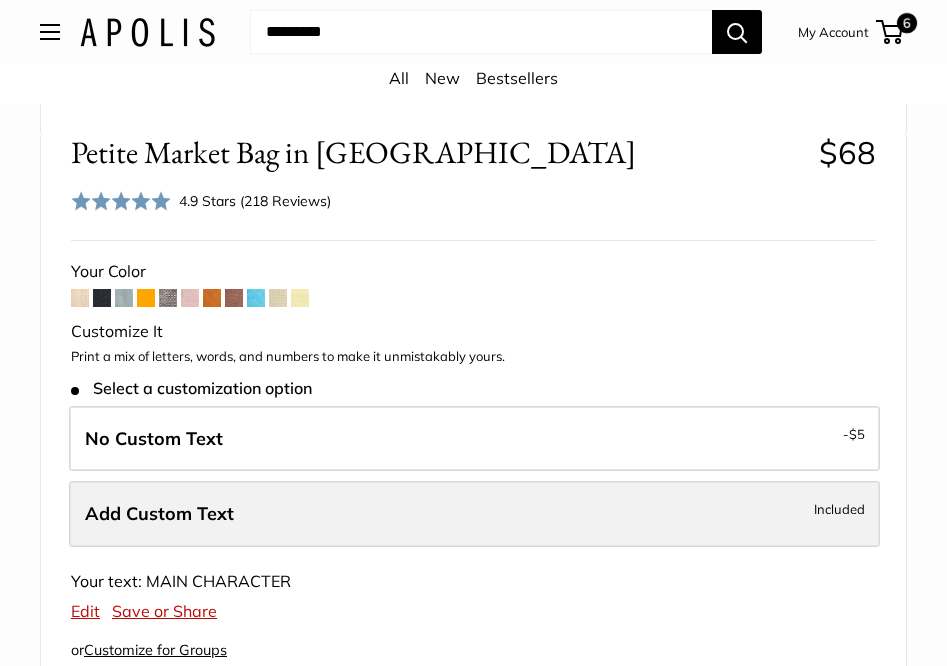 click on "Add Custom Text
Included" at bounding box center [474, 514] 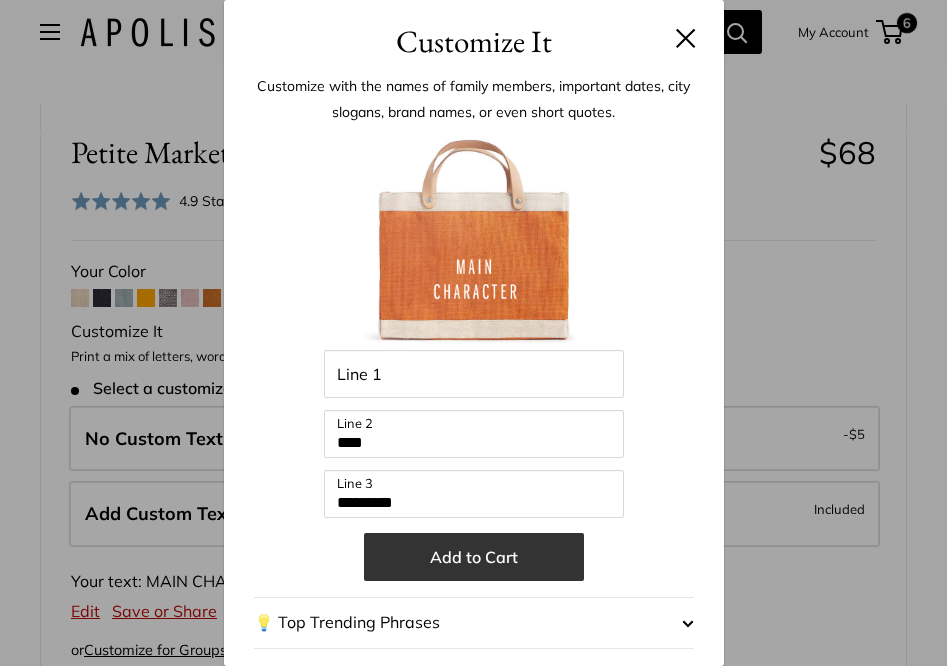 click on "Add to Cart" at bounding box center (474, 557) 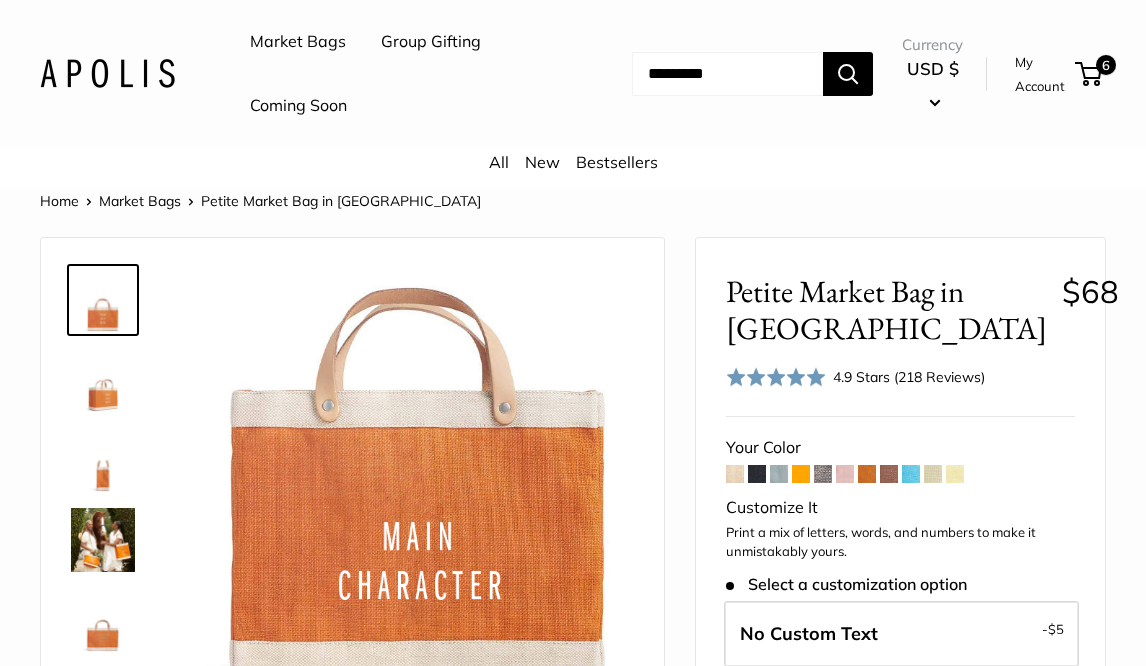 scroll, scrollTop: 94, scrollLeft: 0, axis: vertical 